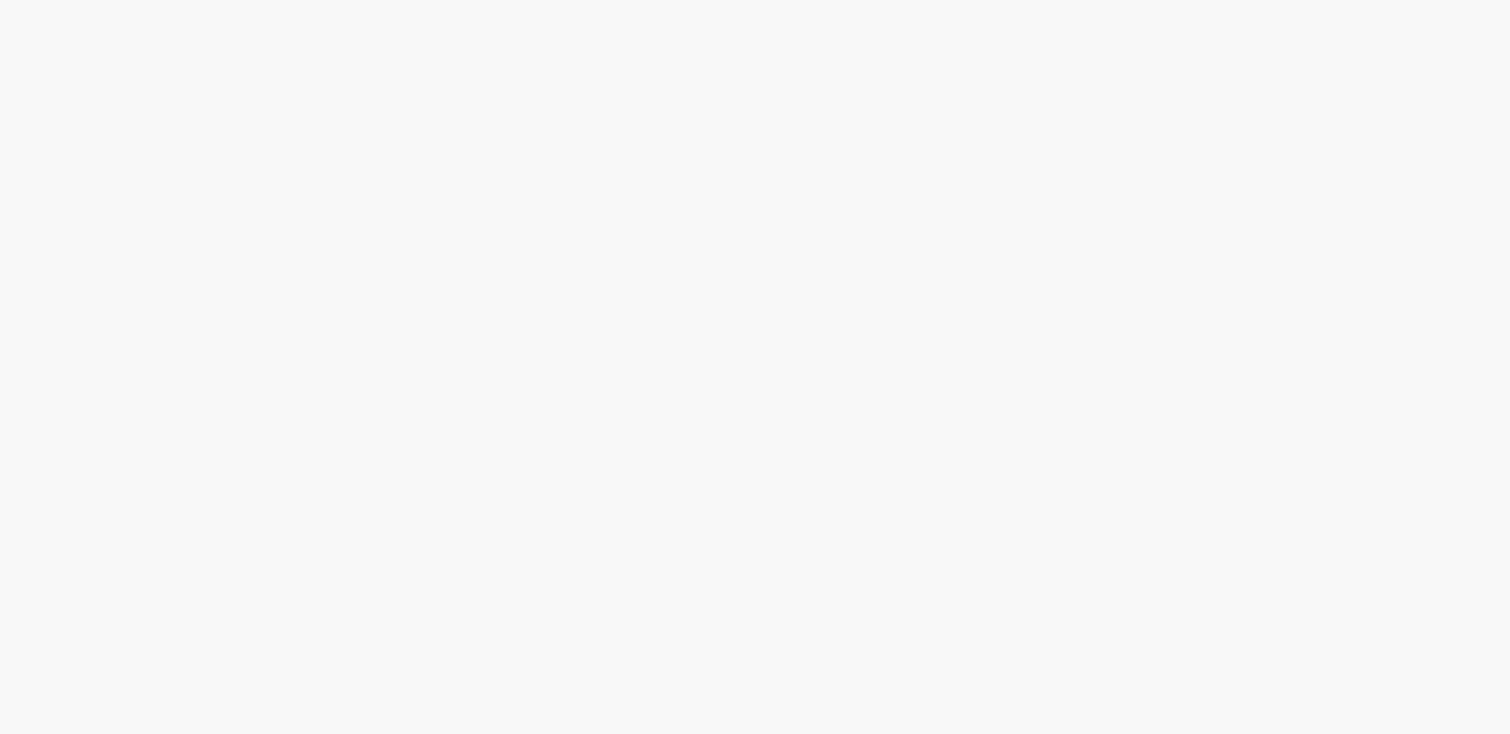 scroll, scrollTop: 0, scrollLeft: 0, axis: both 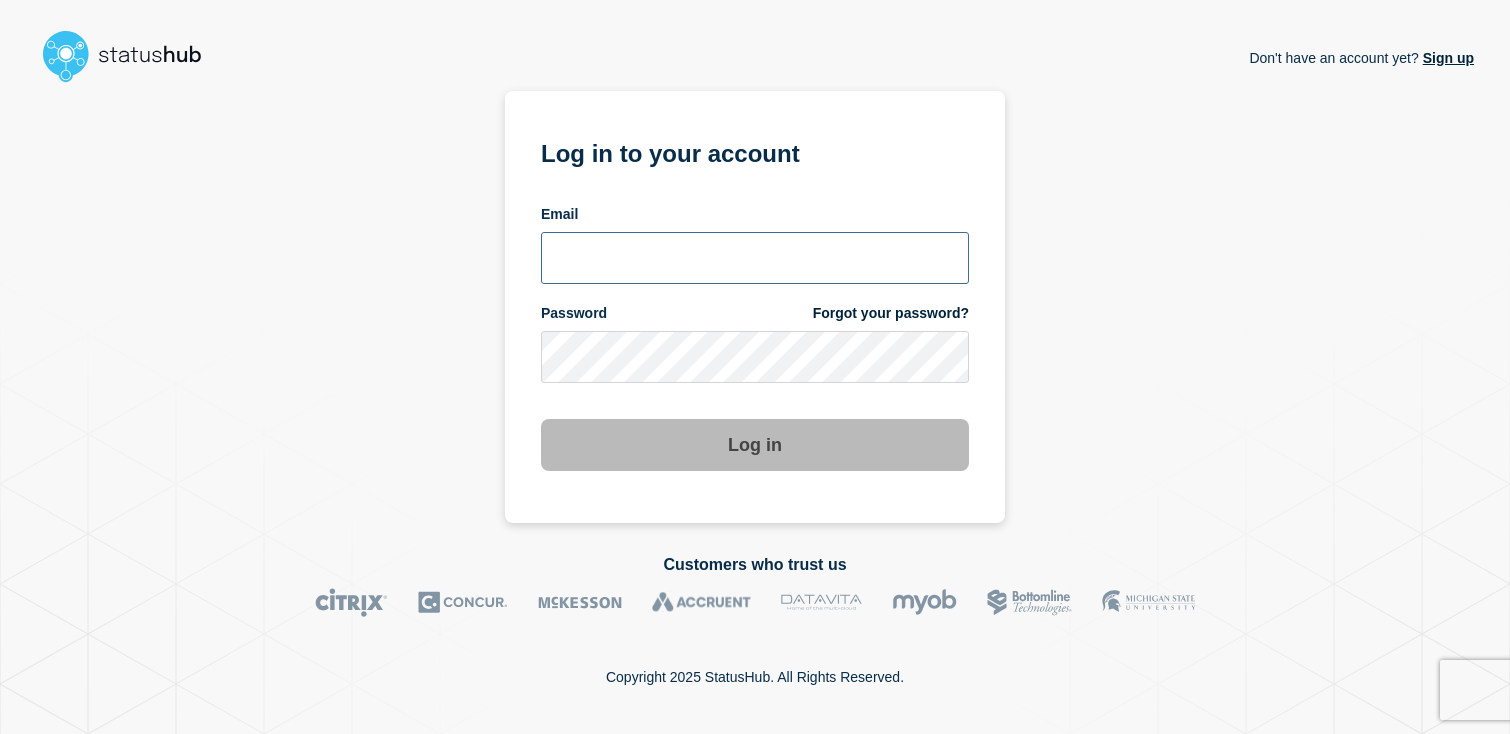 type on "slcoomes@ksu.edu" 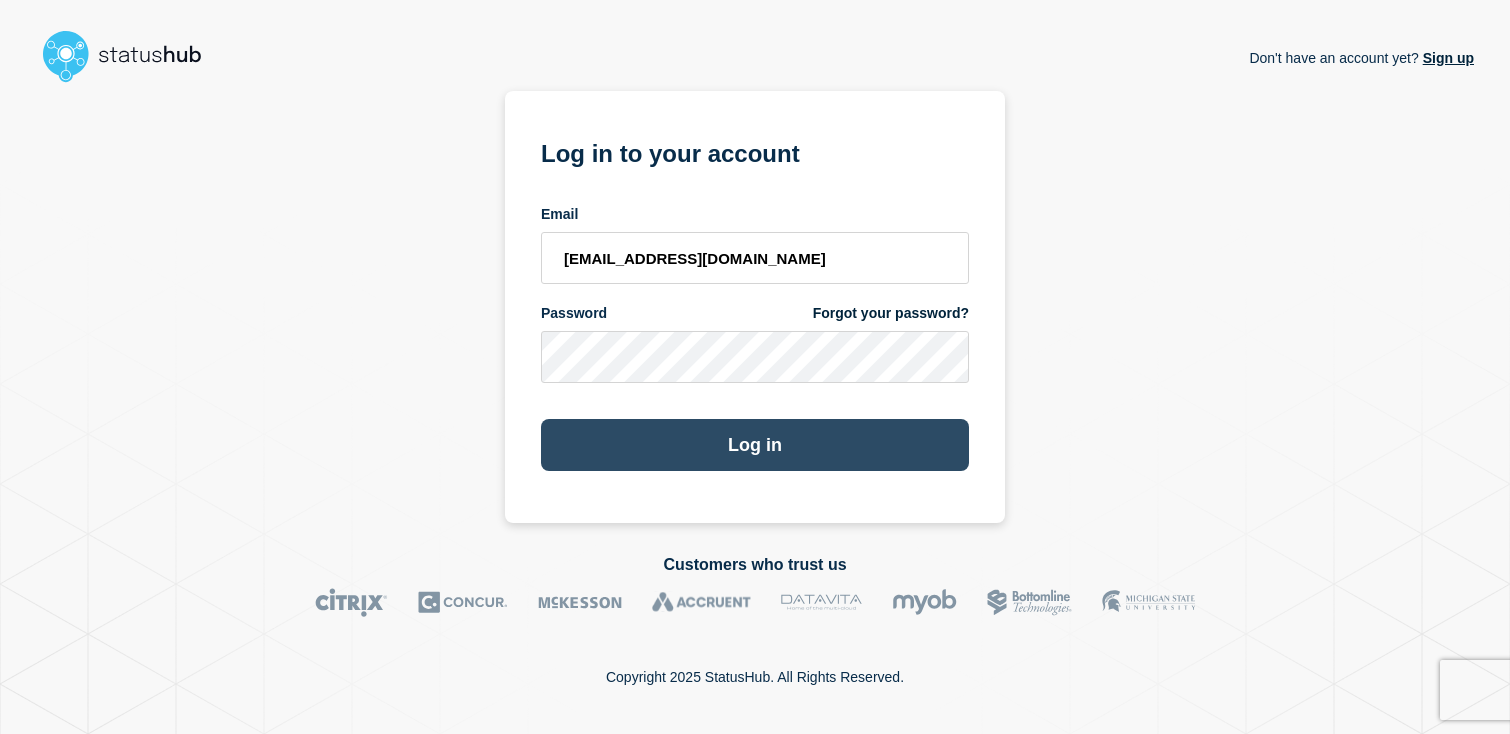 click on "Log in" at bounding box center (755, 445) 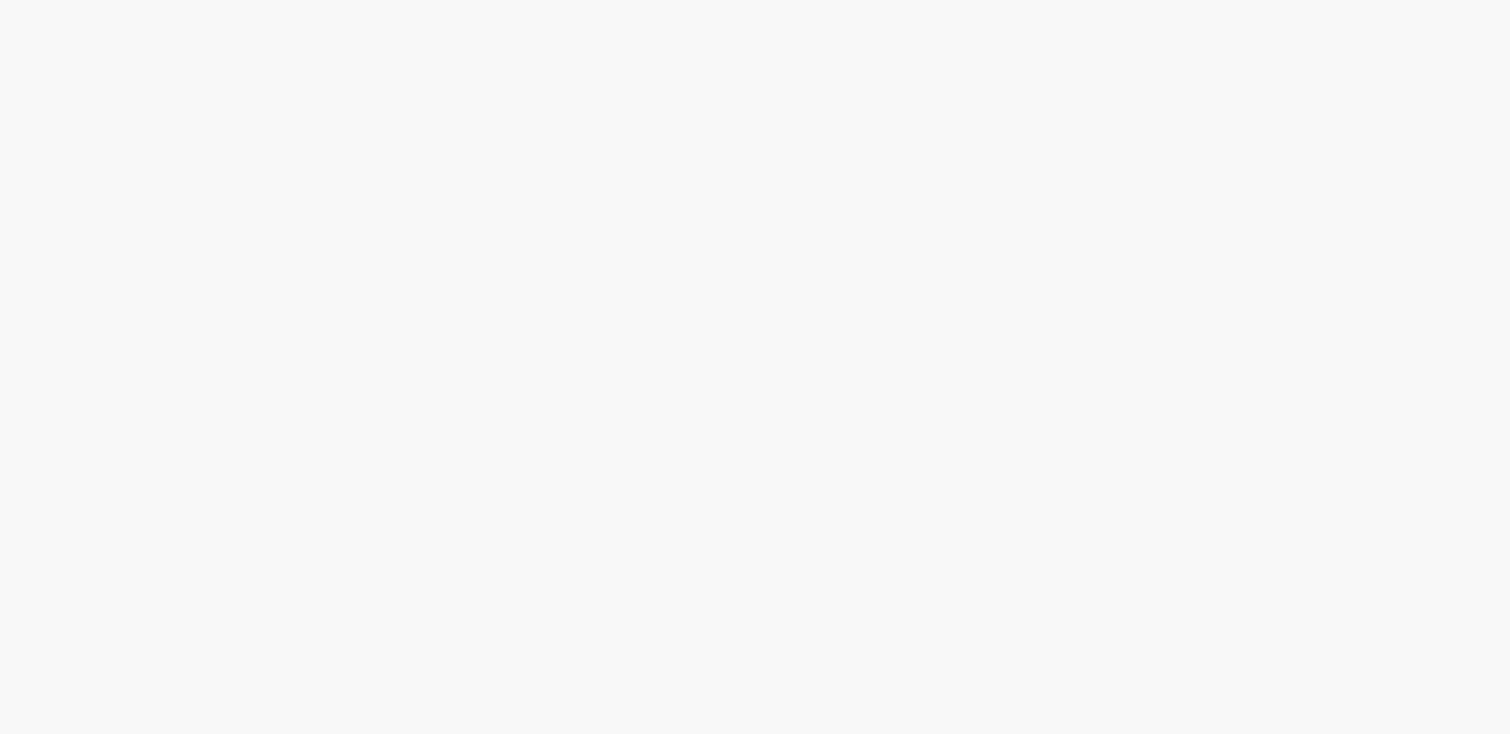 scroll, scrollTop: 0, scrollLeft: 0, axis: both 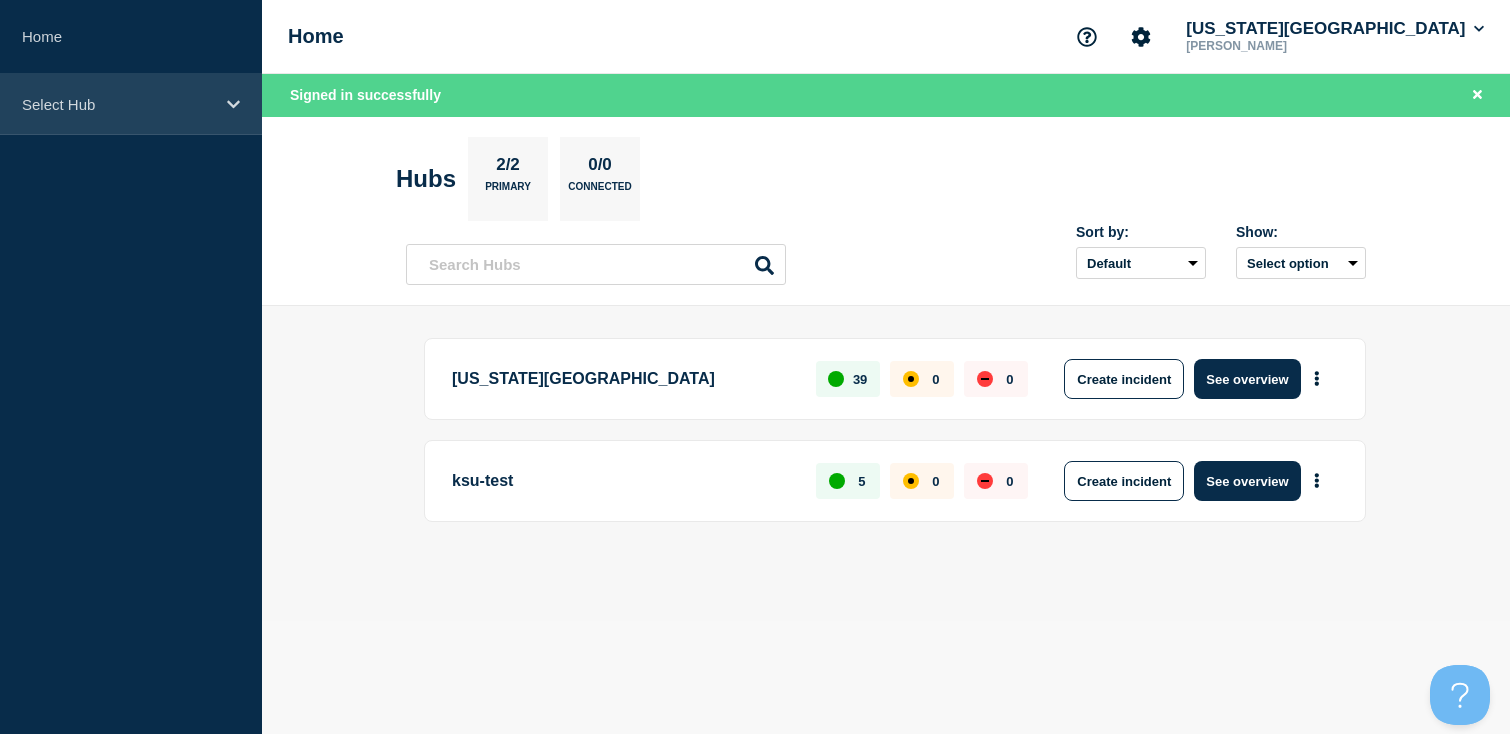 click on "Select Hub" at bounding box center (118, 104) 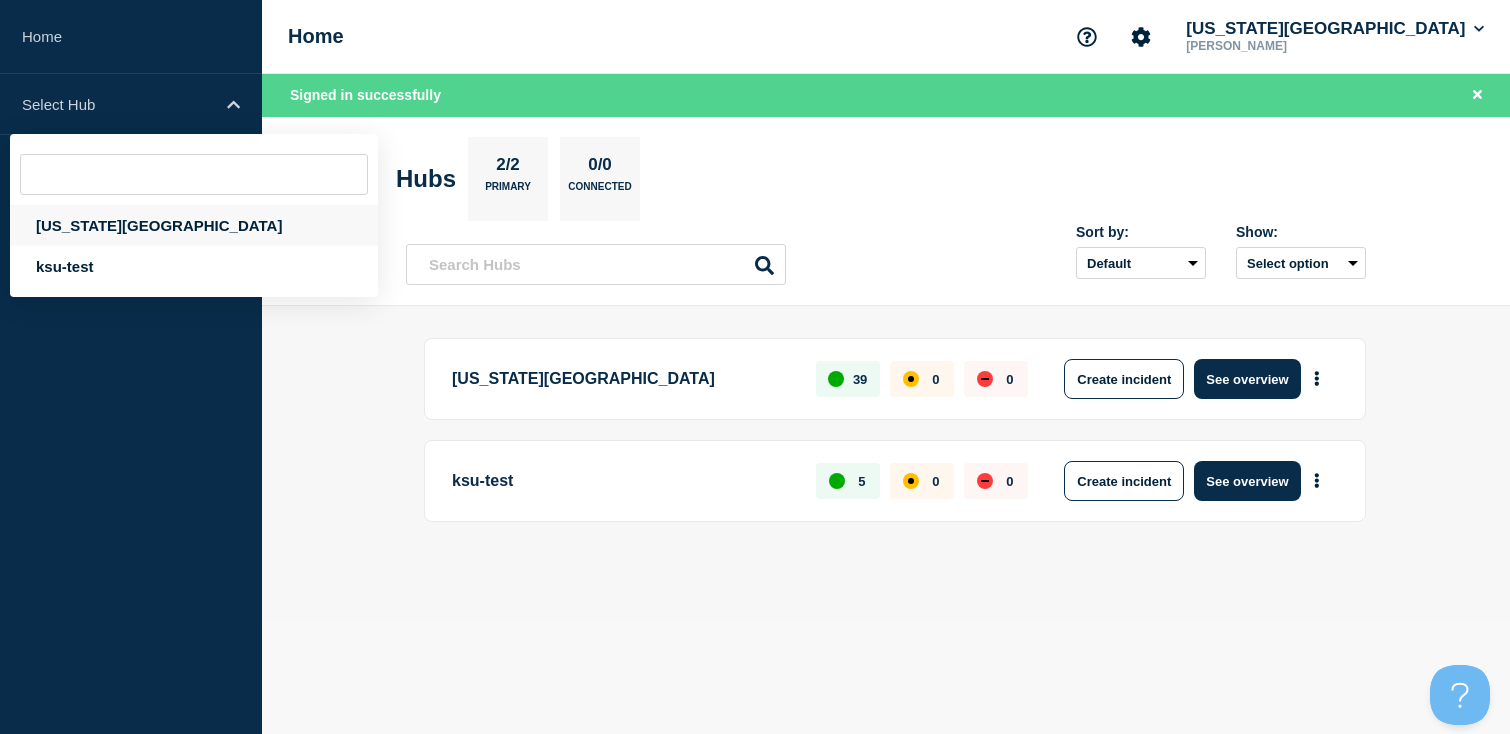 click on "[US_STATE][GEOGRAPHIC_DATA]" at bounding box center [194, 225] 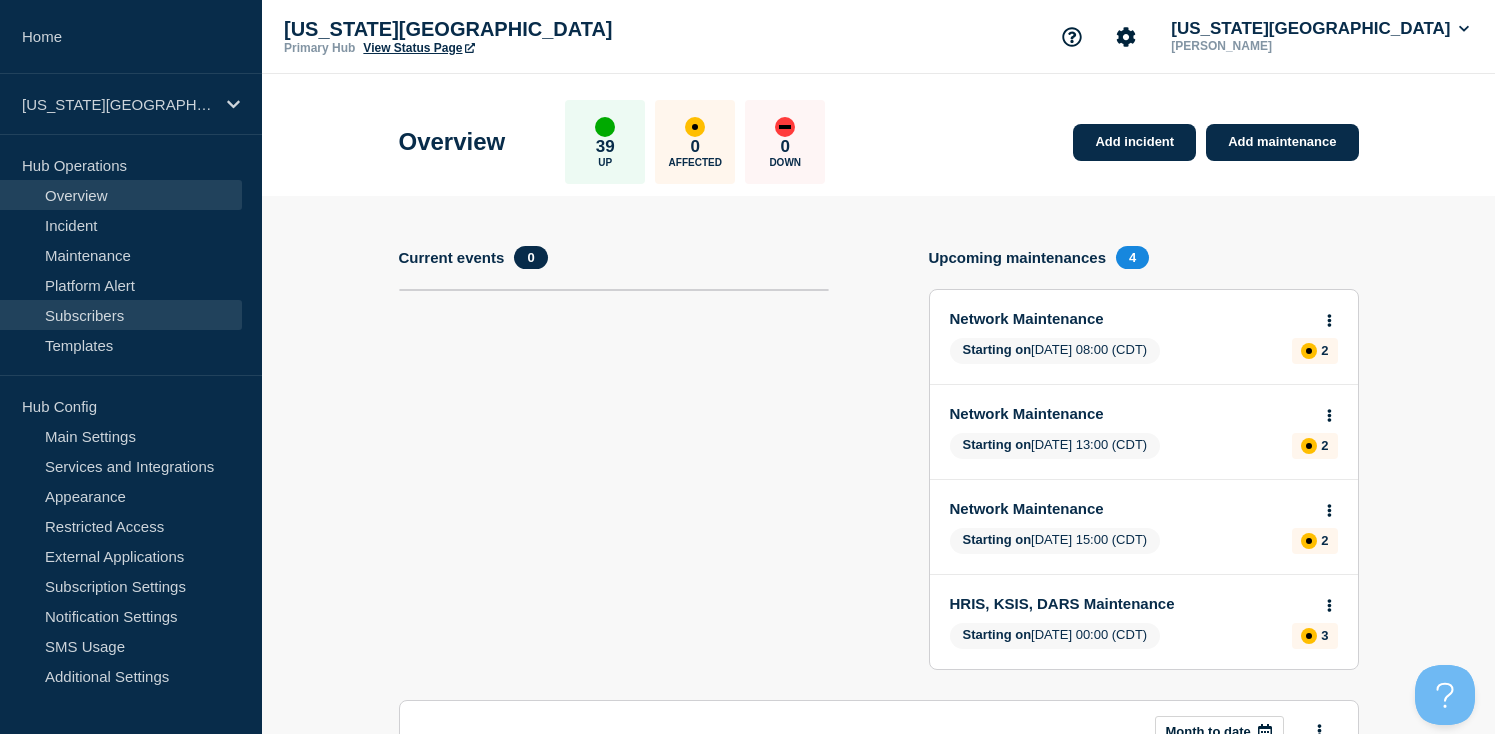 click on "Subscribers" at bounding box center (121, 315) 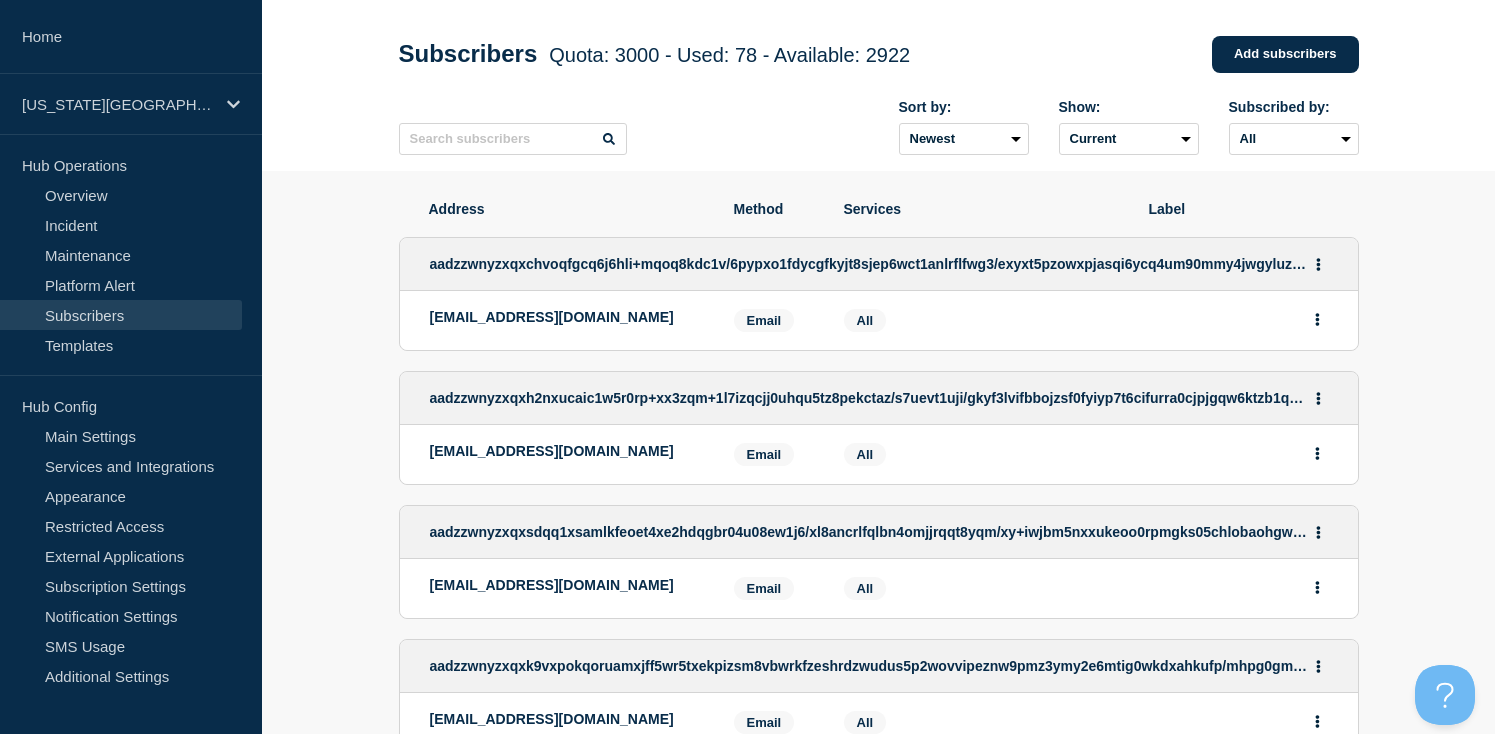 scroll, scrollTop: 135, scrollLeft: 0, axis: vertical 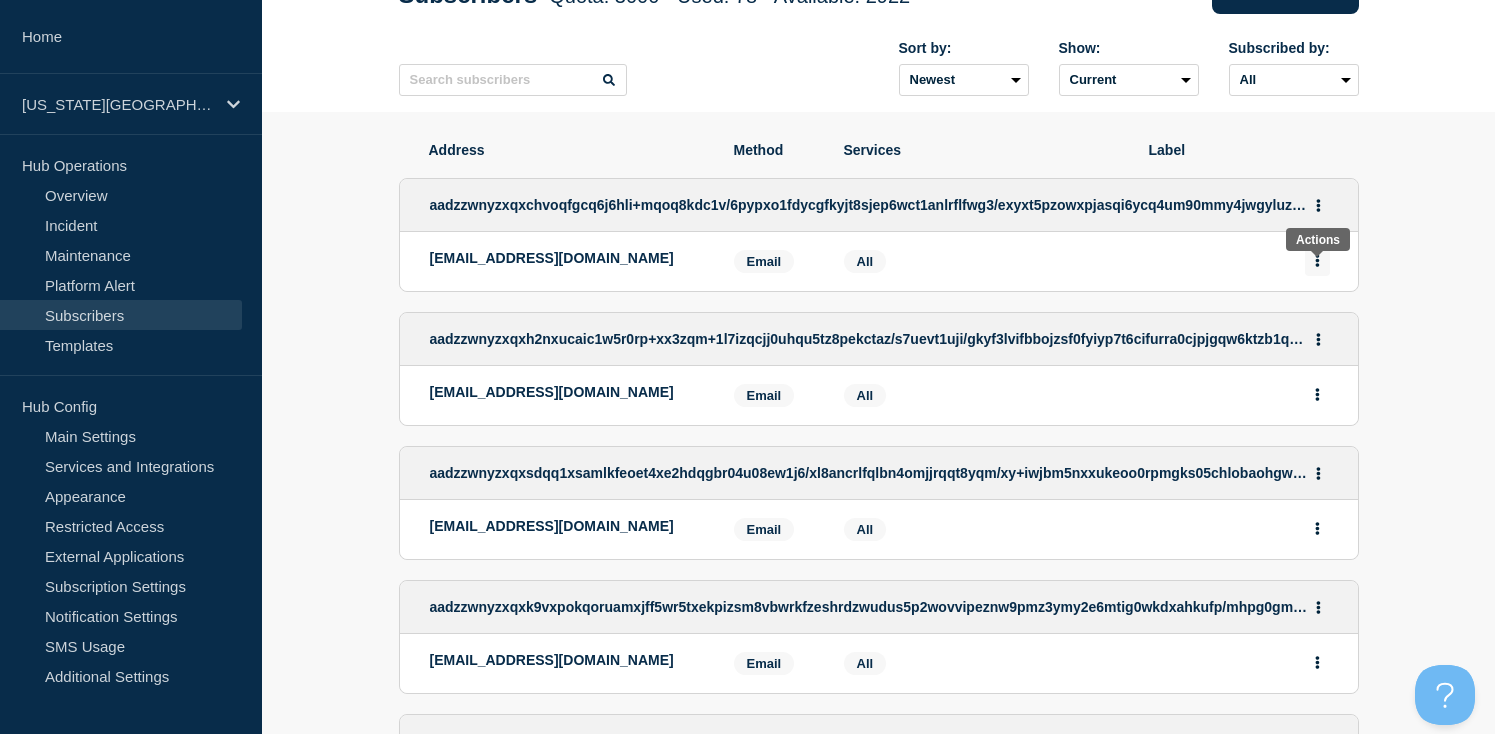 click 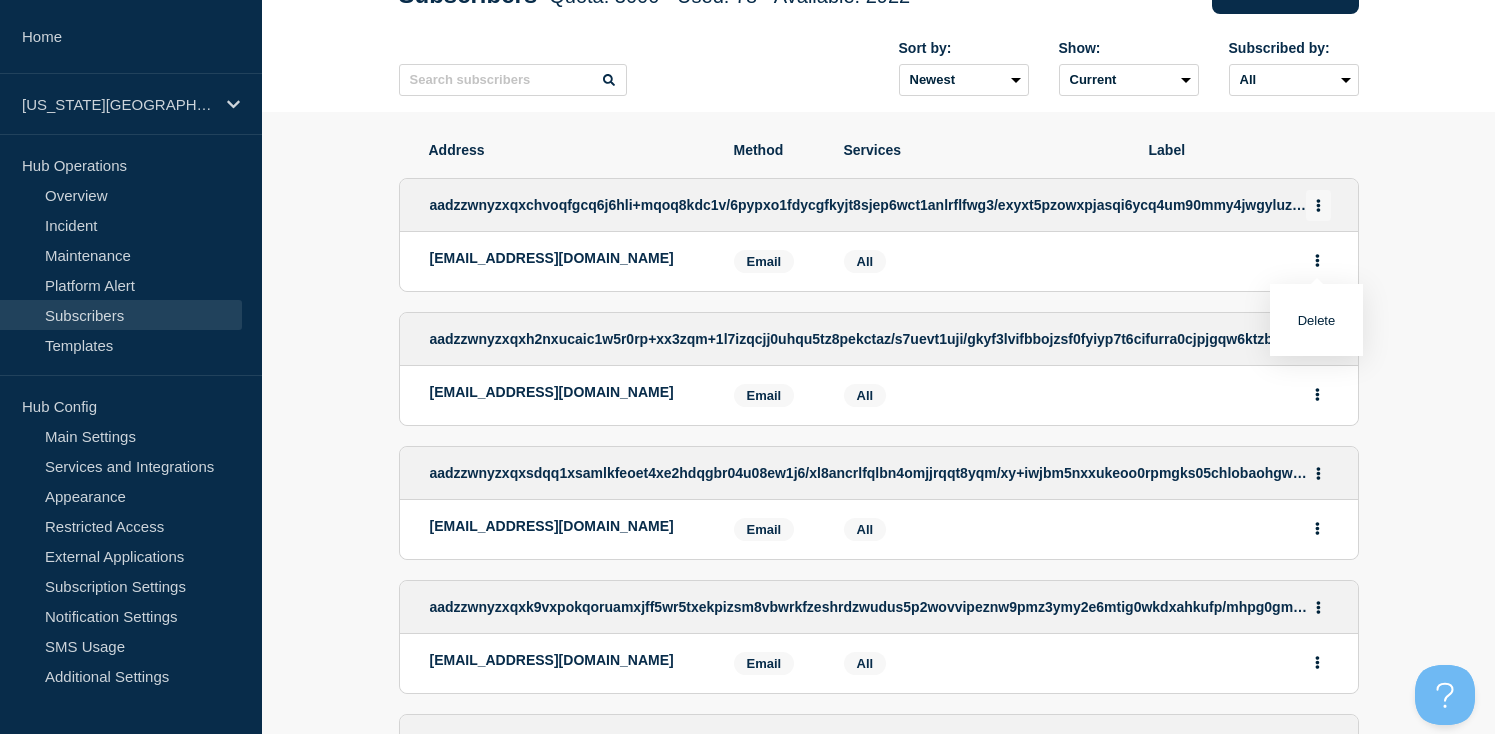 click 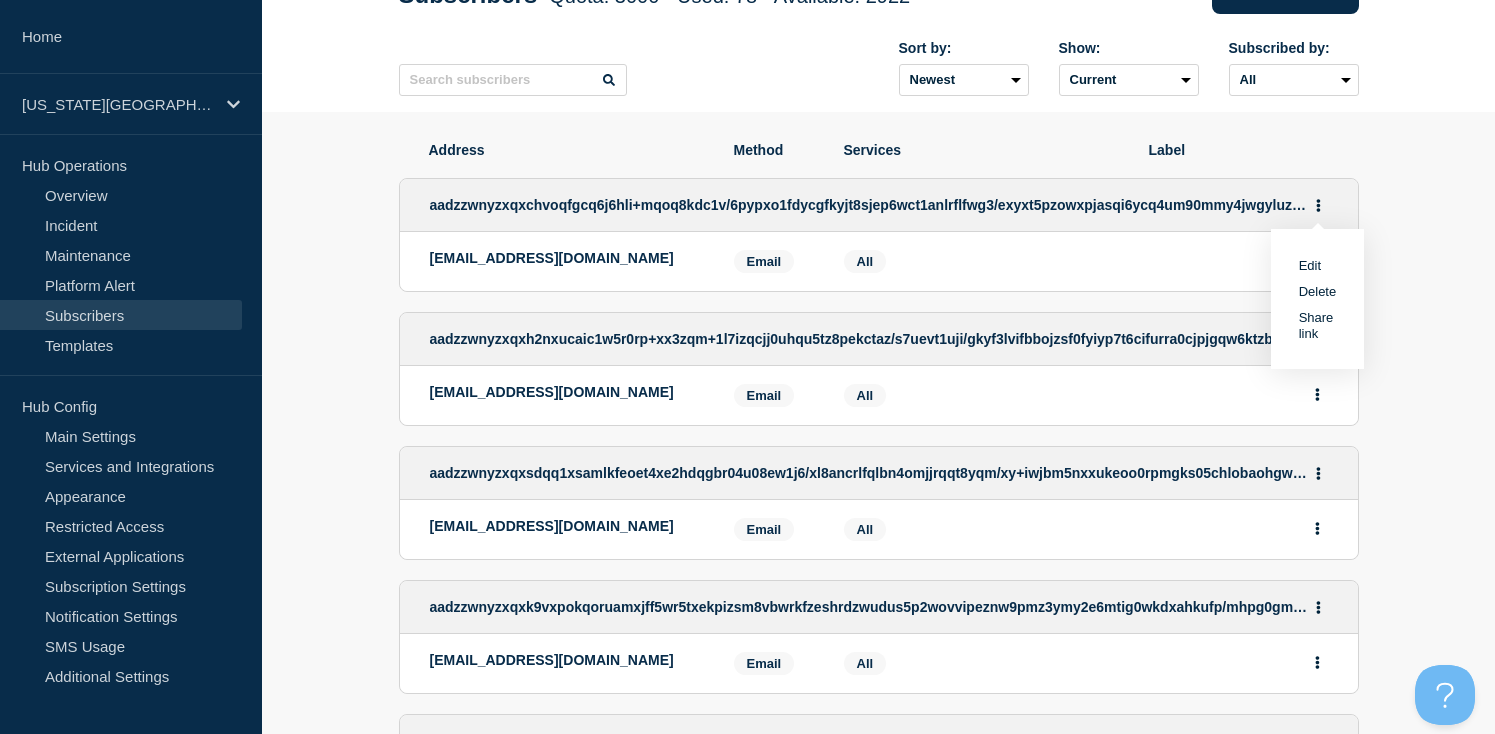 click on "Edit" at bounding box center (1310, 265) 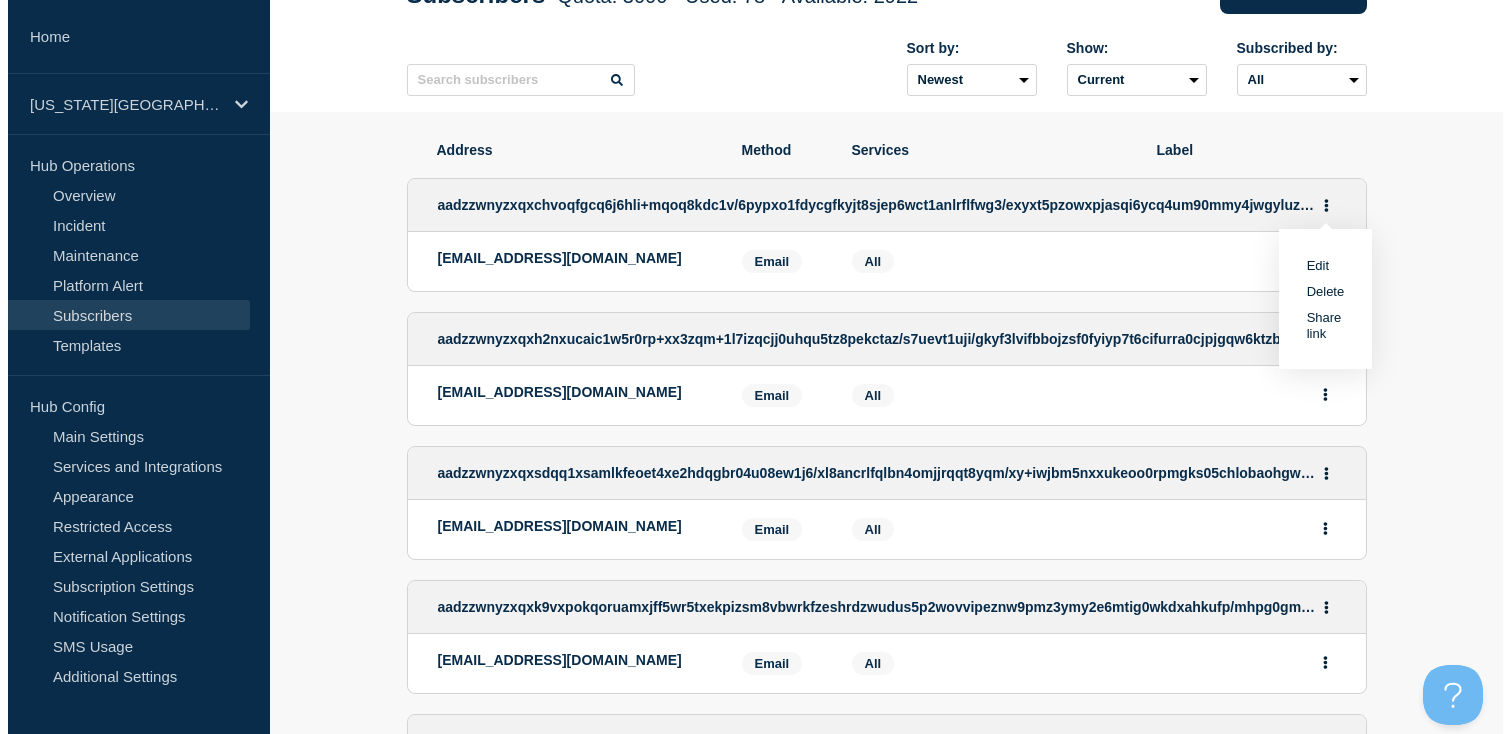 scroll, scrollTop: 0, scrollLeft: 0, axis: both 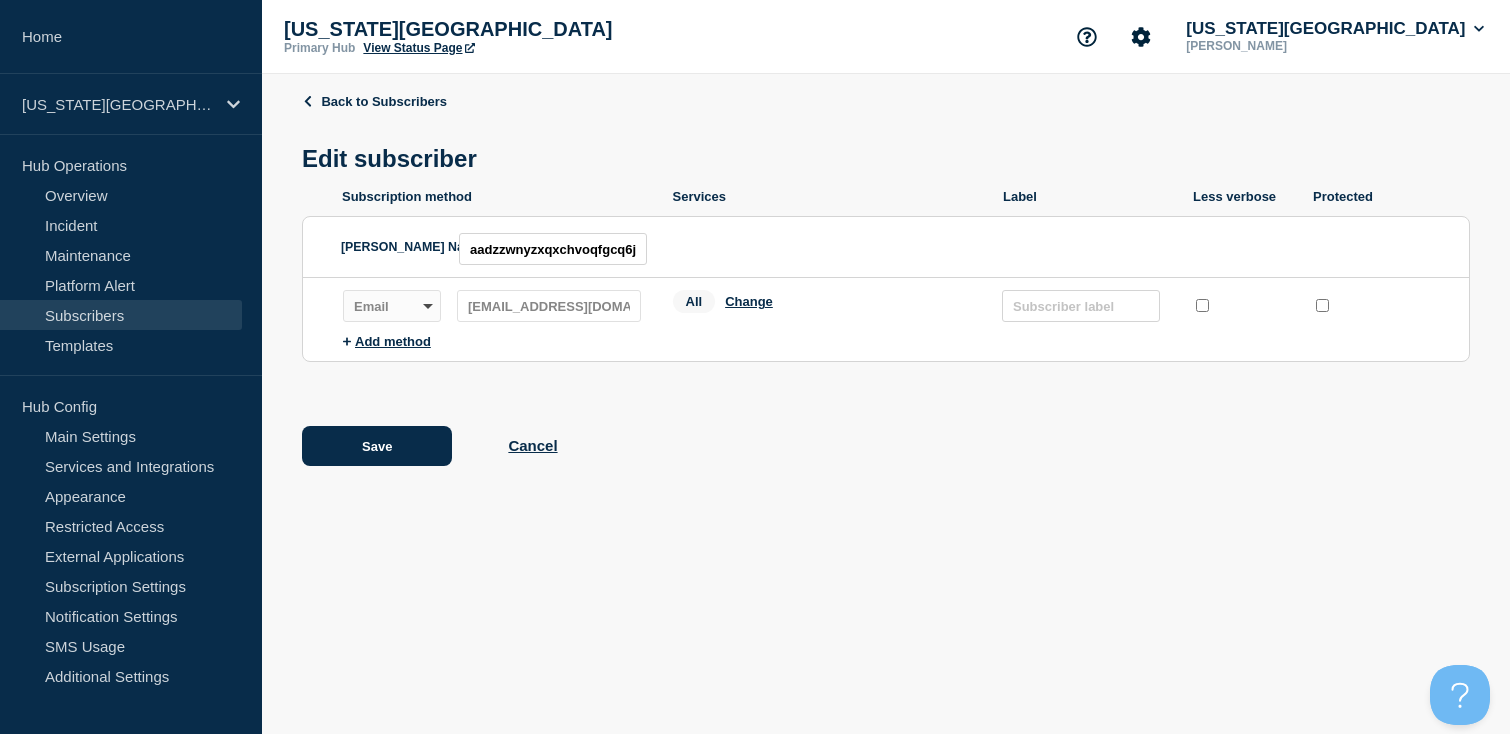 click on "Back to Subscribers" at bounding box center [886, 101] 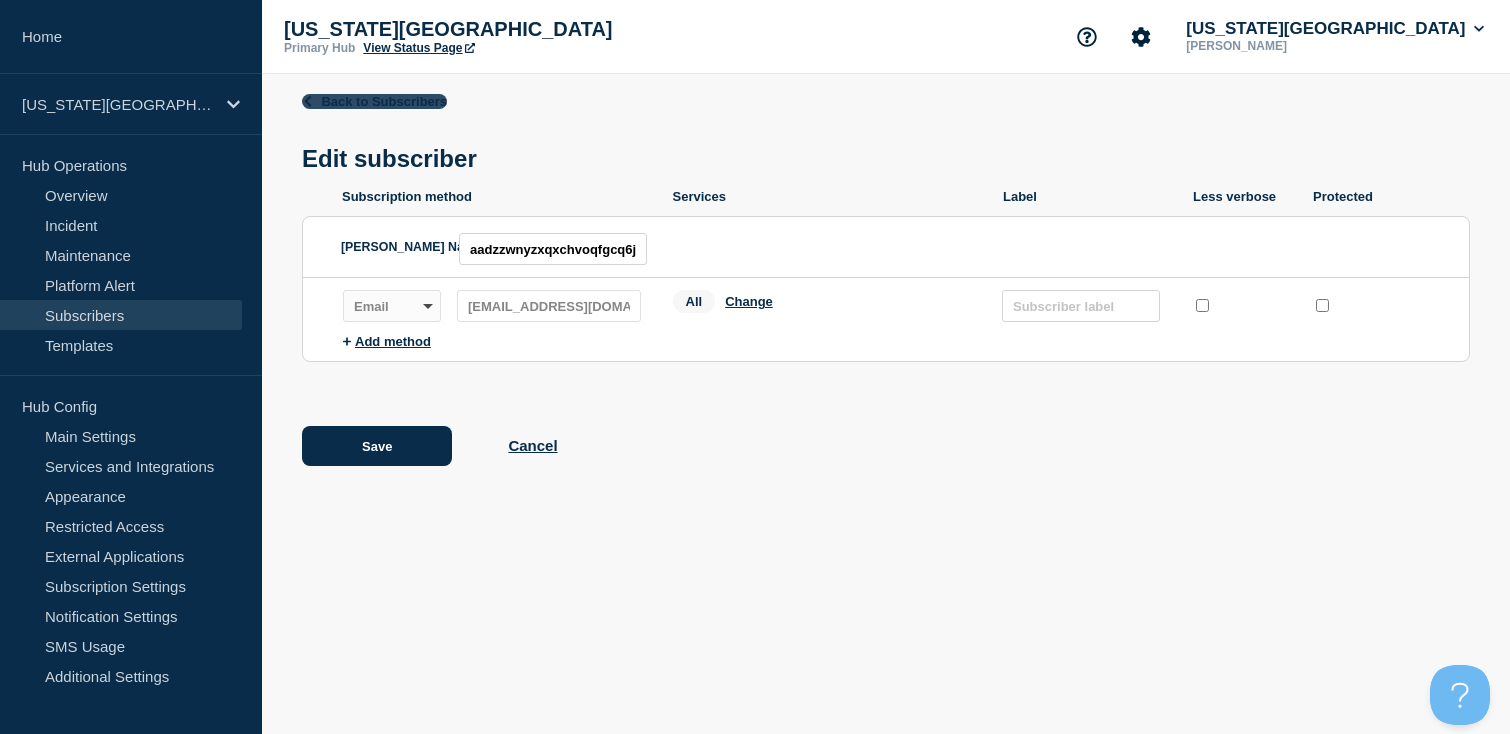 click 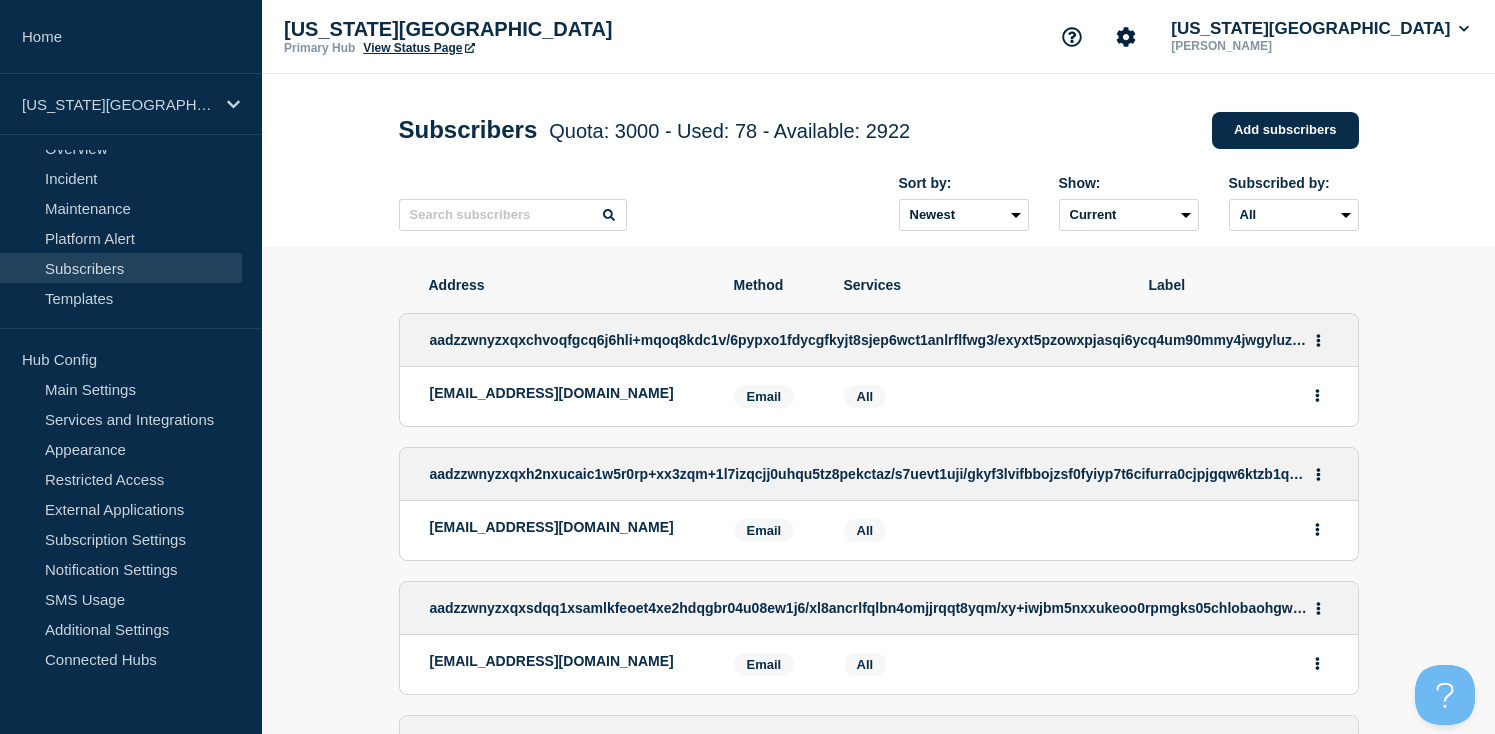 scroll, scrollTop: 55, scrollLeft: 0, axis: vertical 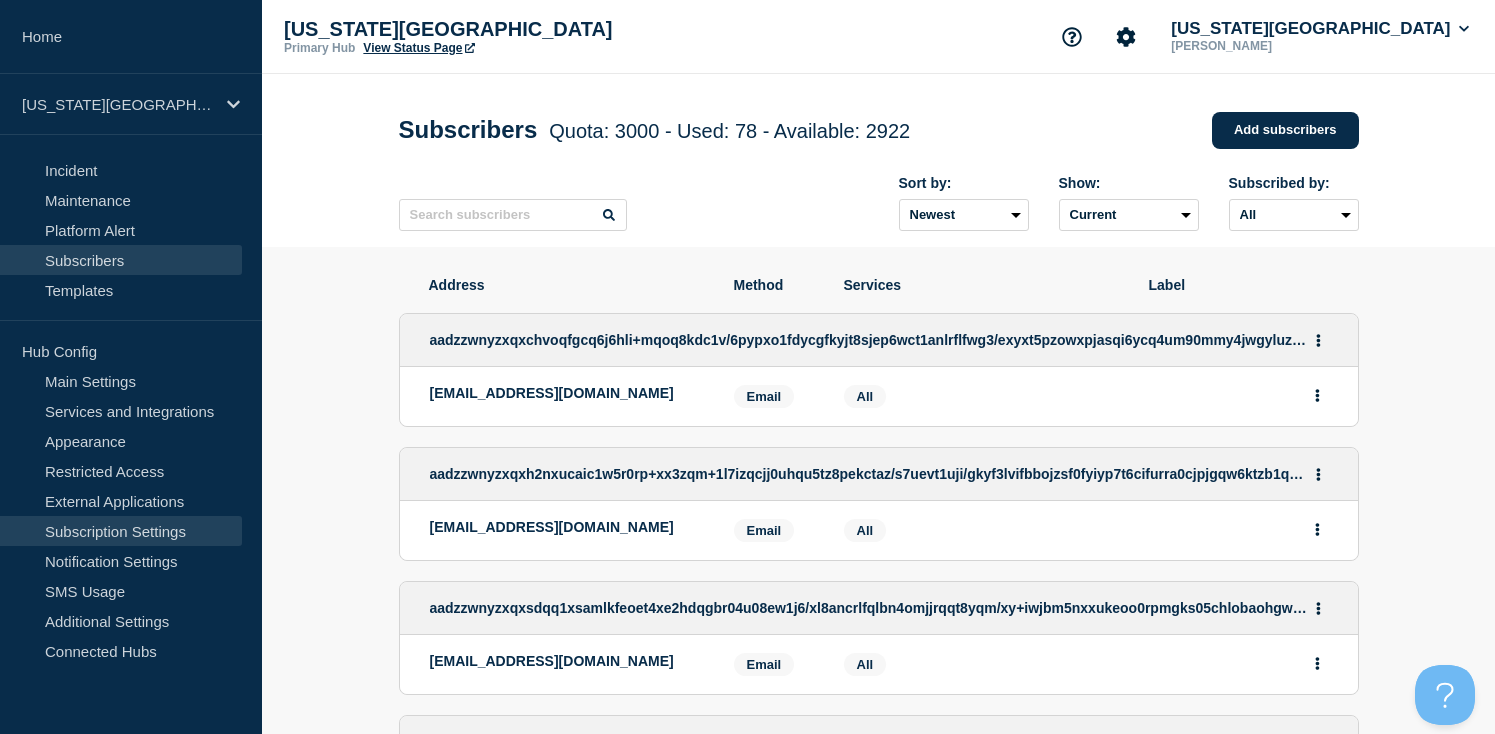 click on "Subscription Settings" at bounding box center (121, 531) 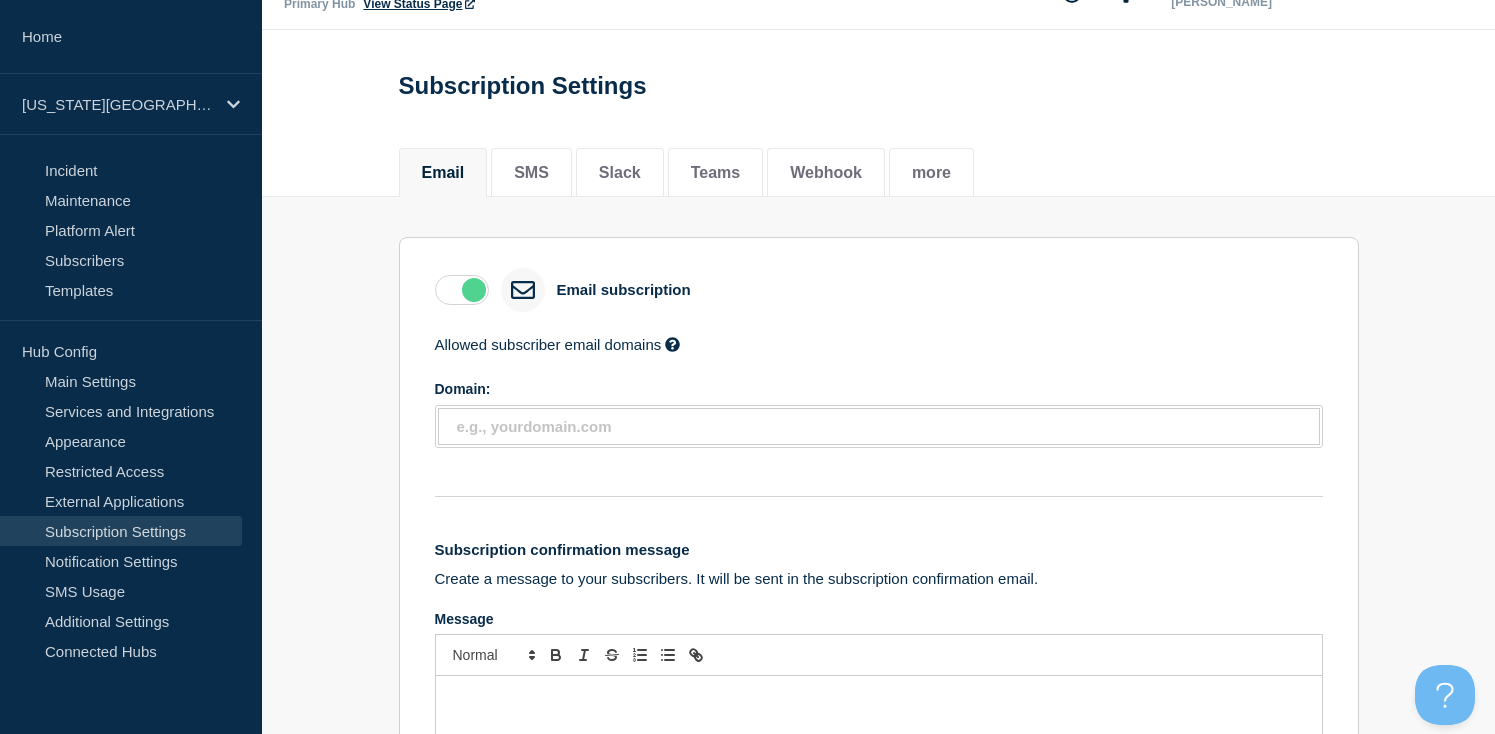 scroll, scrollTop: 0, scrollLeft: 0, axis: both 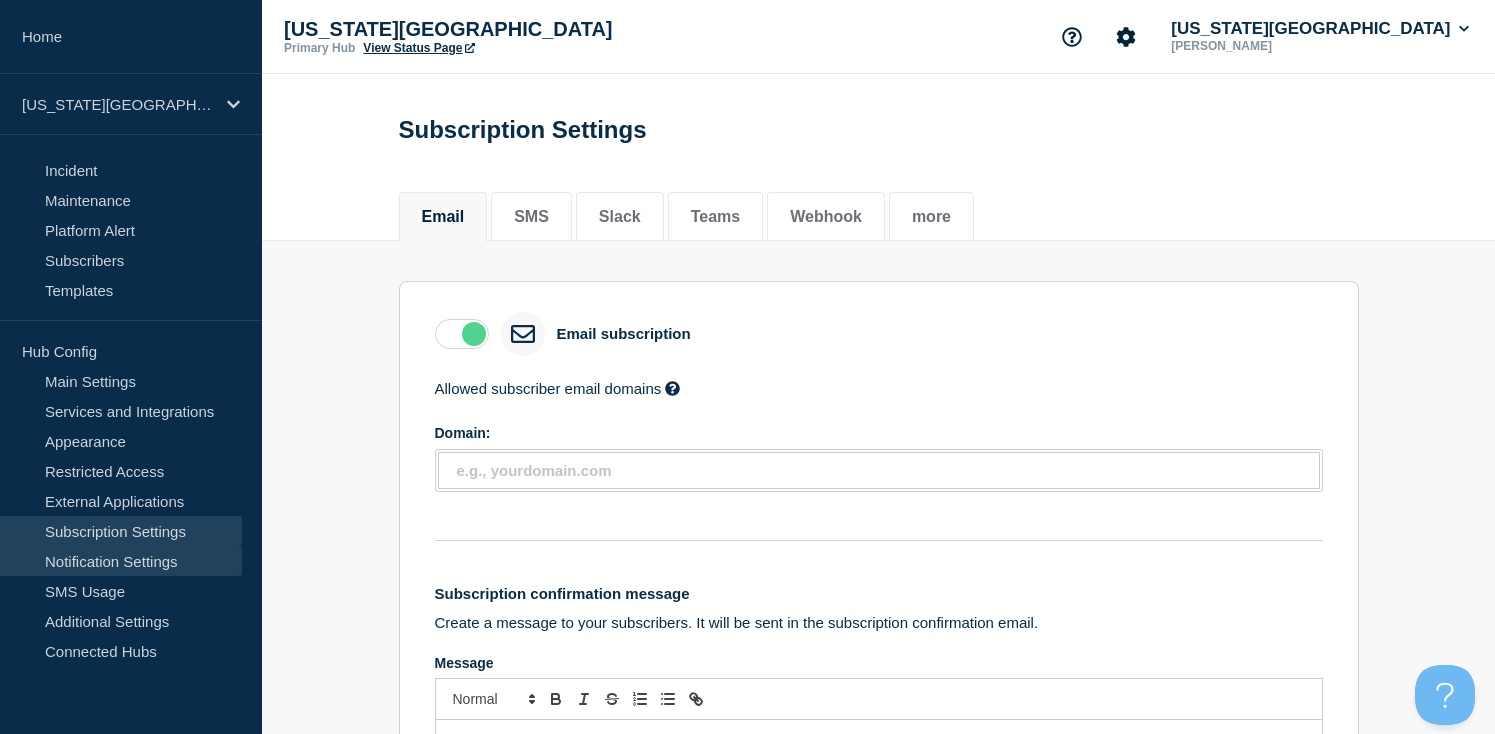 click on "Notification Settings" at bounding box center [121, 561] 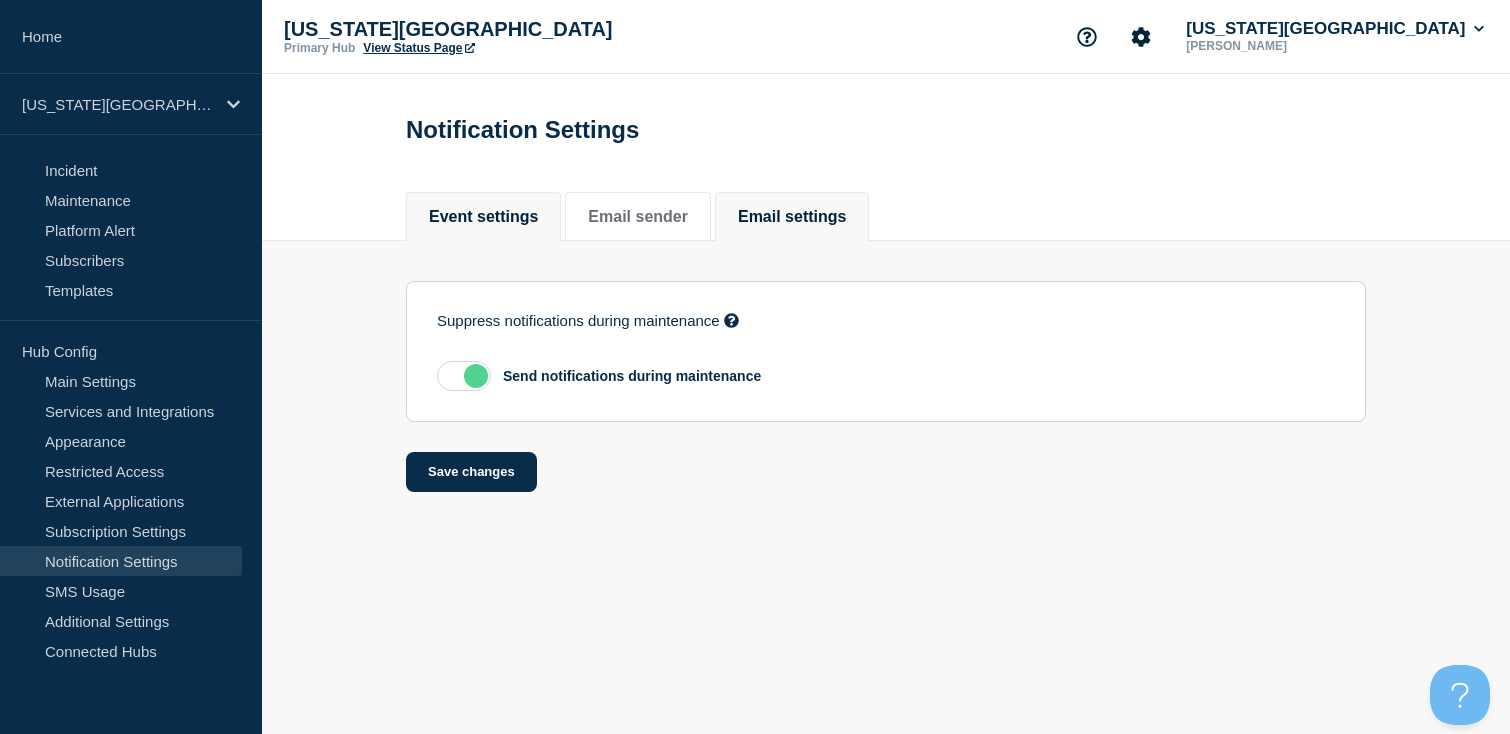 click on "Email settings" at bounding box center [792, 217] 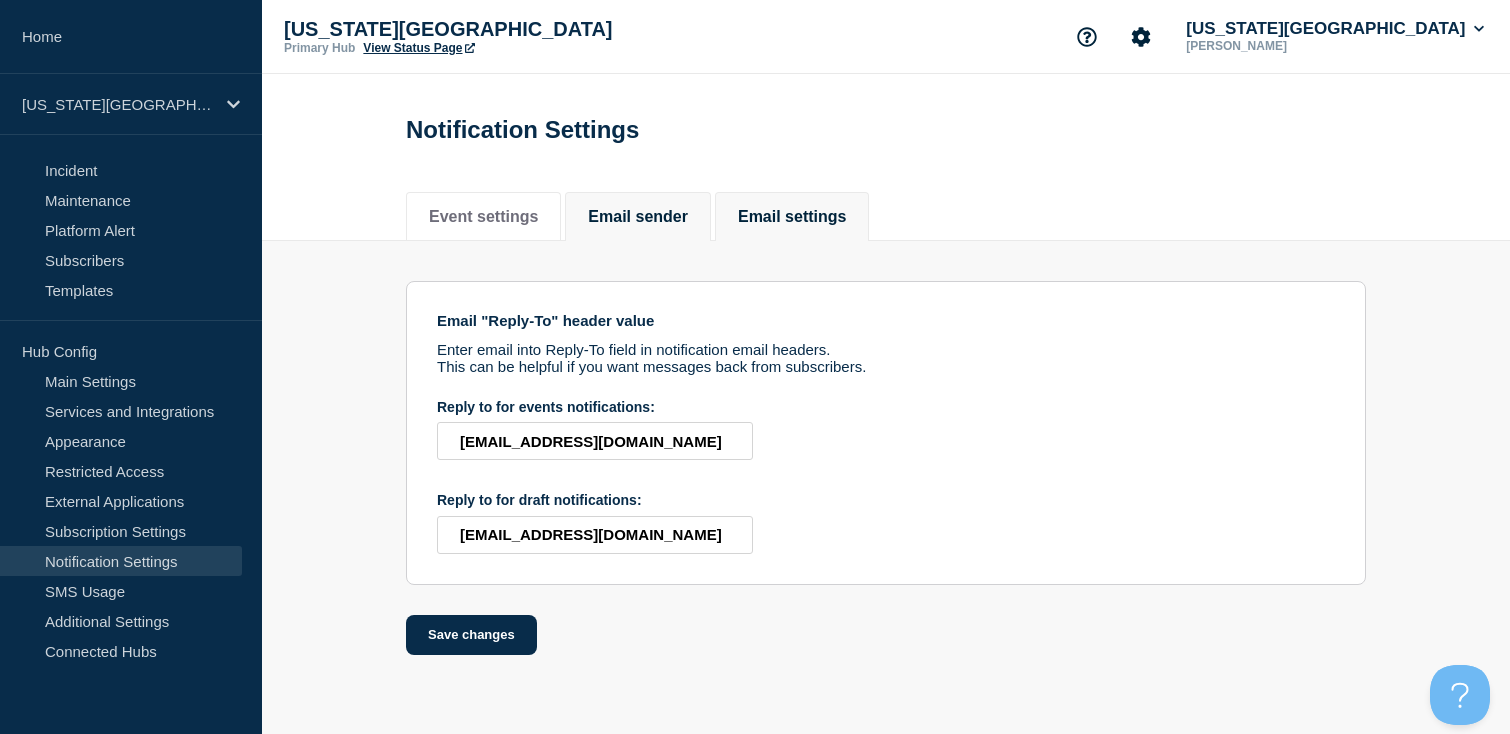 click on "Email sender" at bounding box center [638, 217] 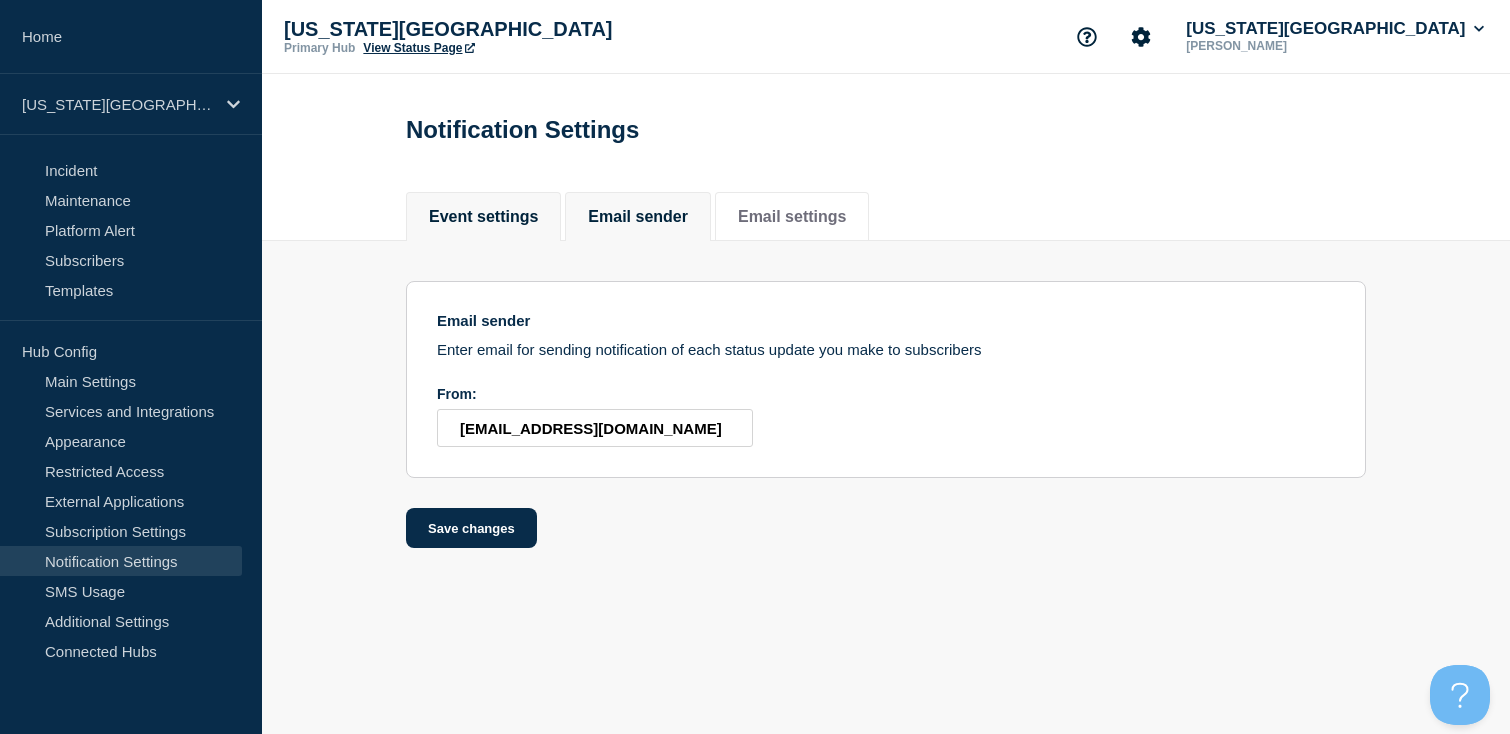 click on "Event settings" at bounding box center [483, 217] 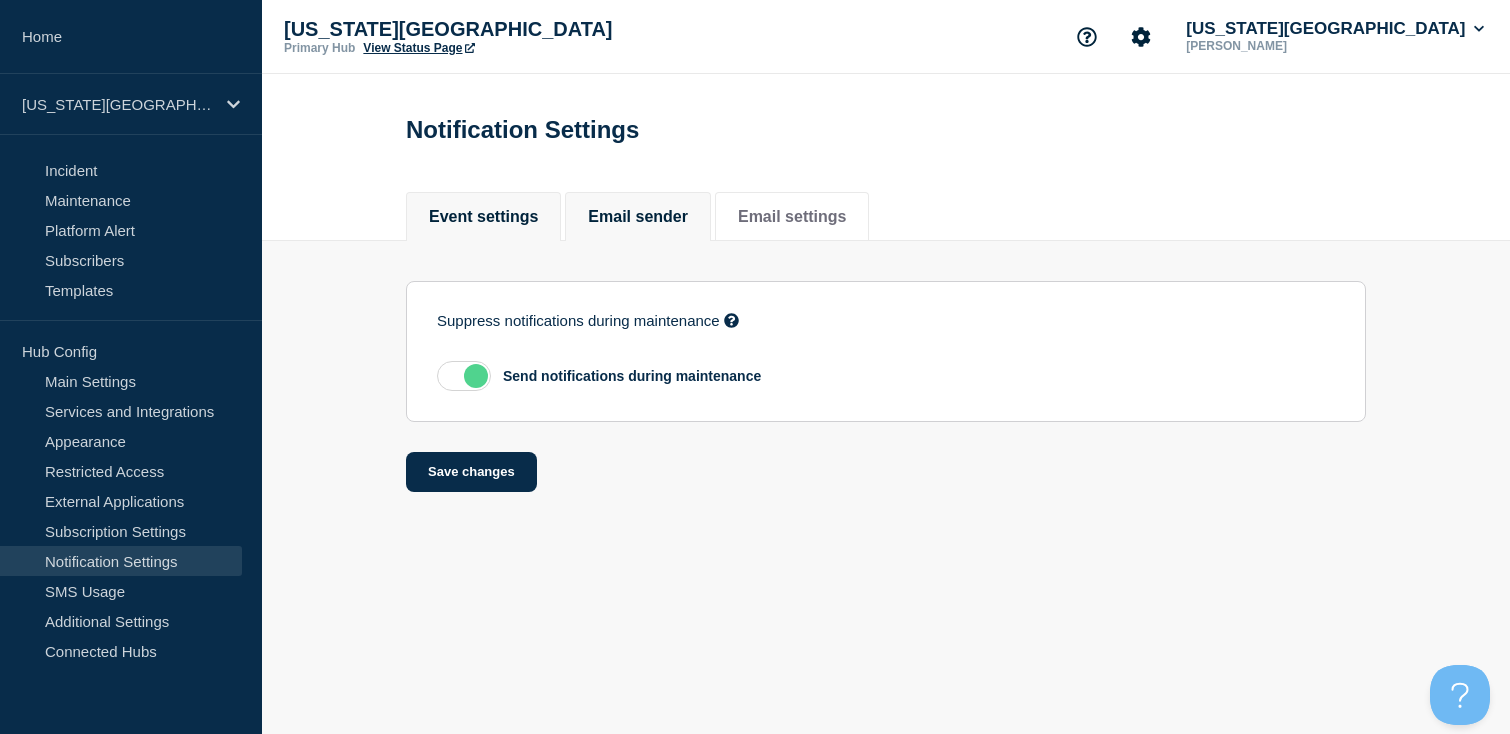 click on "Email sender" at bounding box center (638, 217) 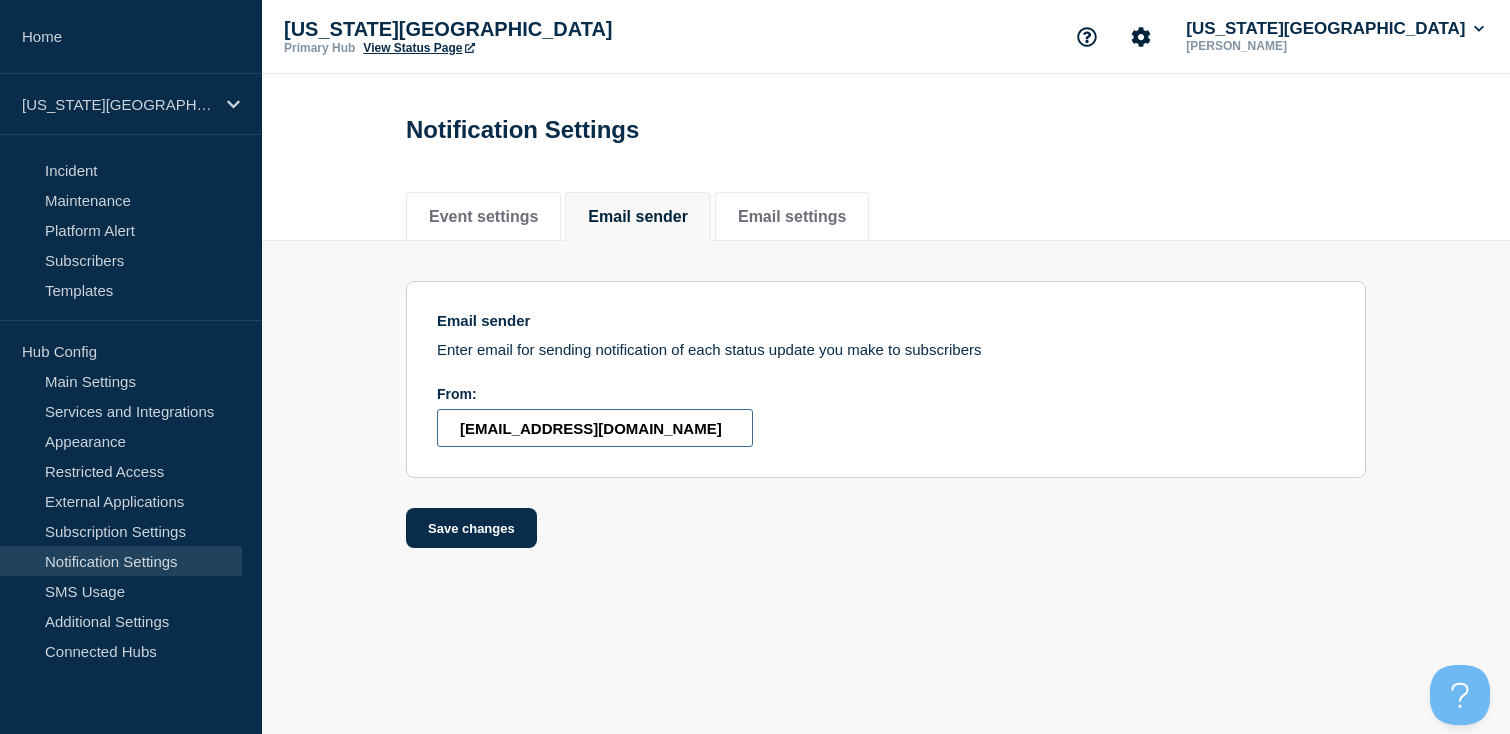click on "[EMAIL_ADDRESS][DOMAIN_NAME]" at bounding box center (595, 428) 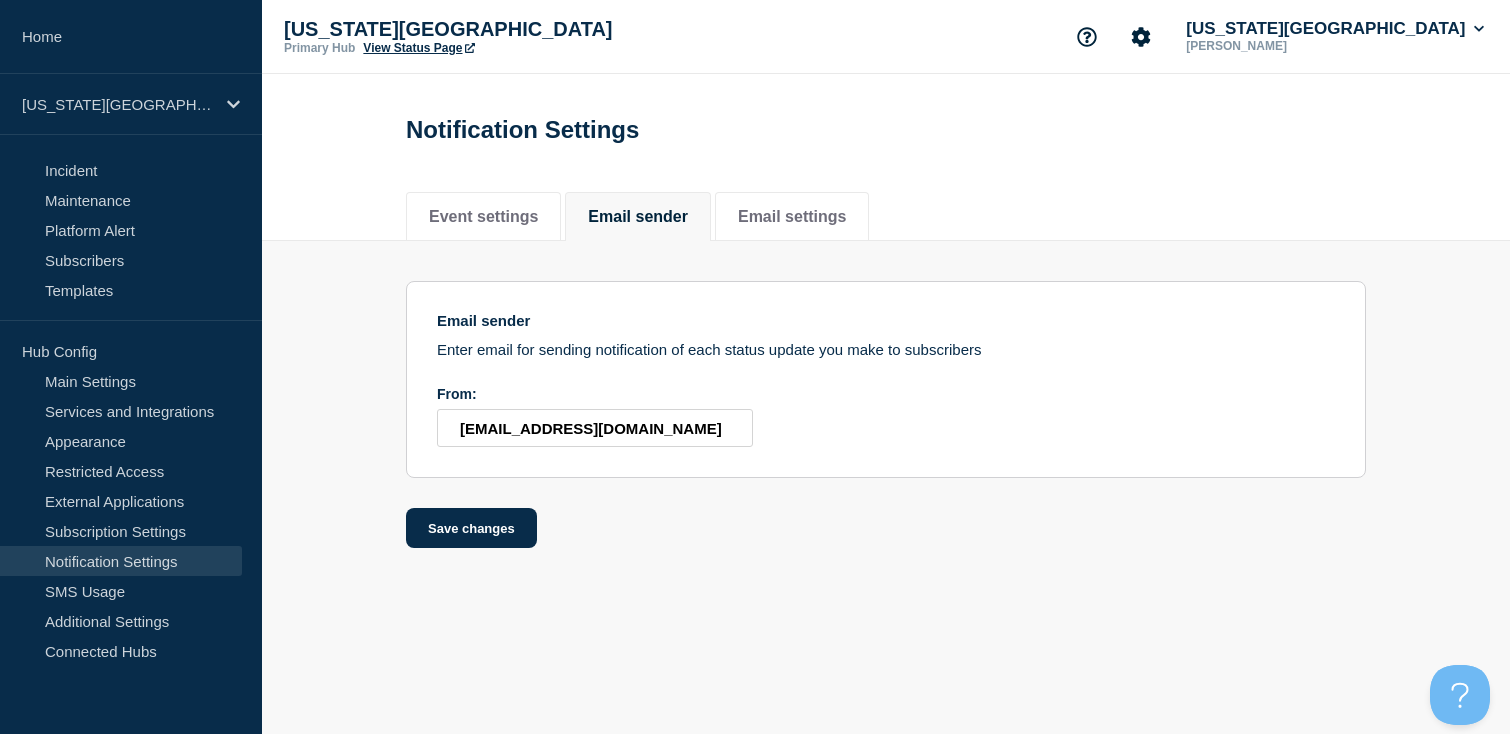 click on "Email sender Enter email for sending notification of each status update you make to subscribers From:  [EMAIL_ADDRESS][DOMAIN_NAME] Save changes" at bounding box center (886, 395) 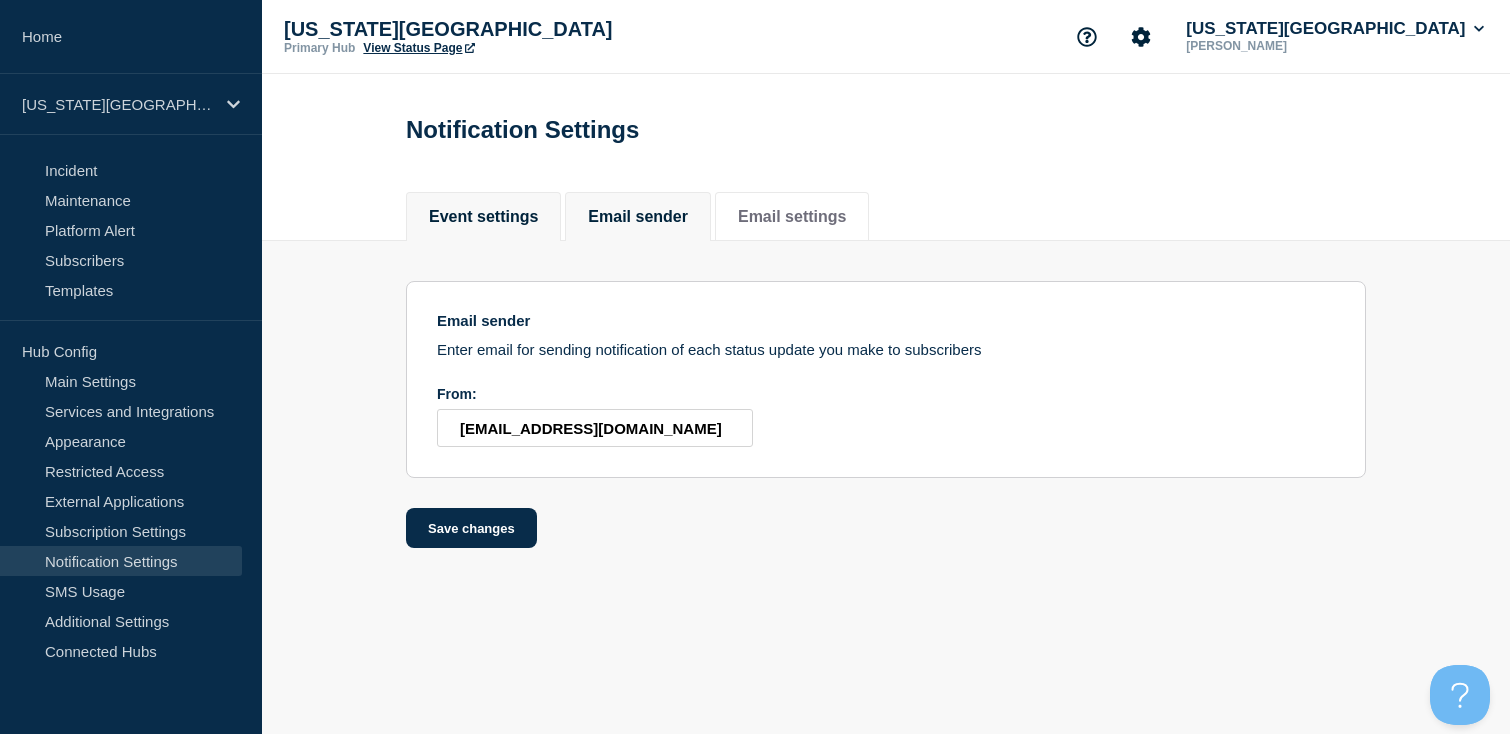 click on "Event settings" at bounding box center (483, 217) 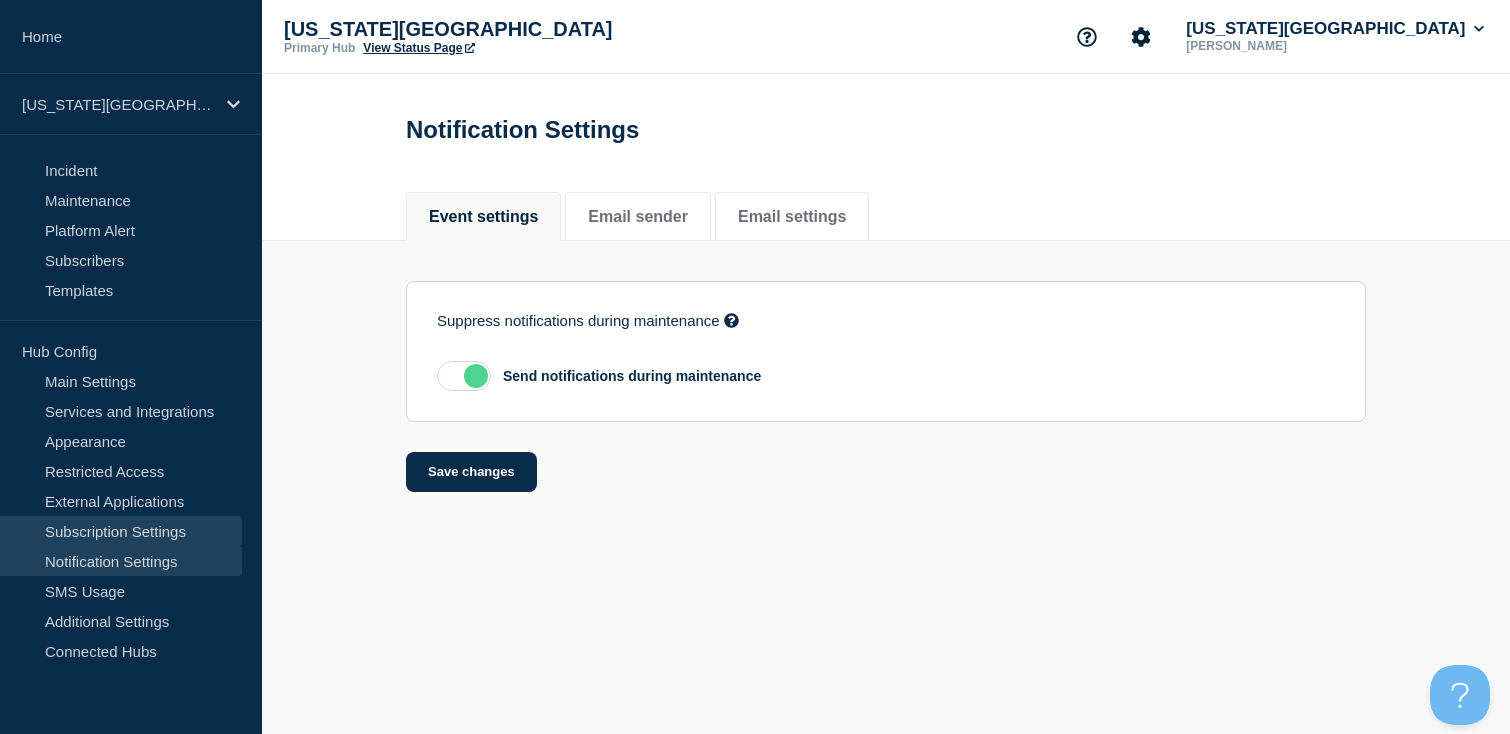 click on "Subscription Settings" at bounding box center [121, 531] 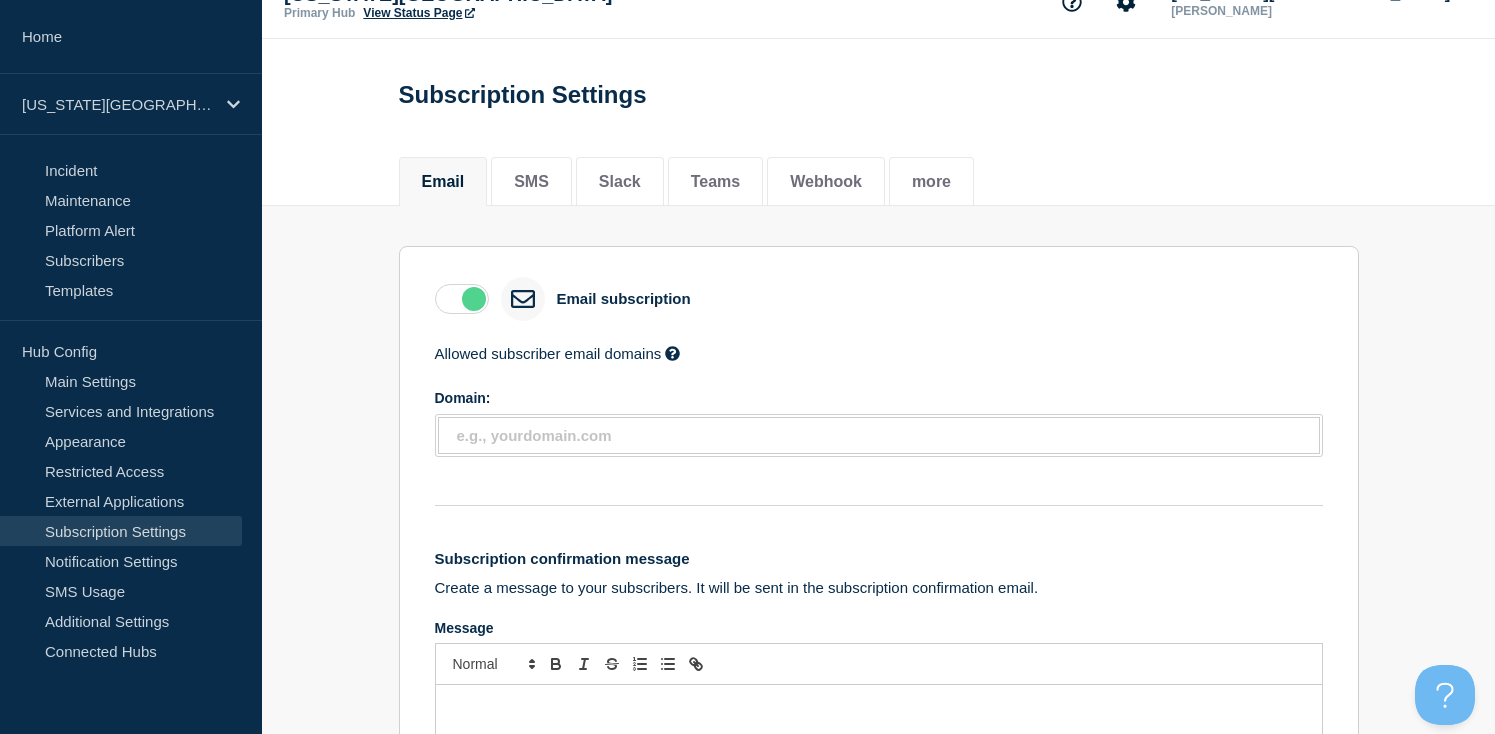 scroll, scrollTop: 0, scrollLeft: 0, axis: both 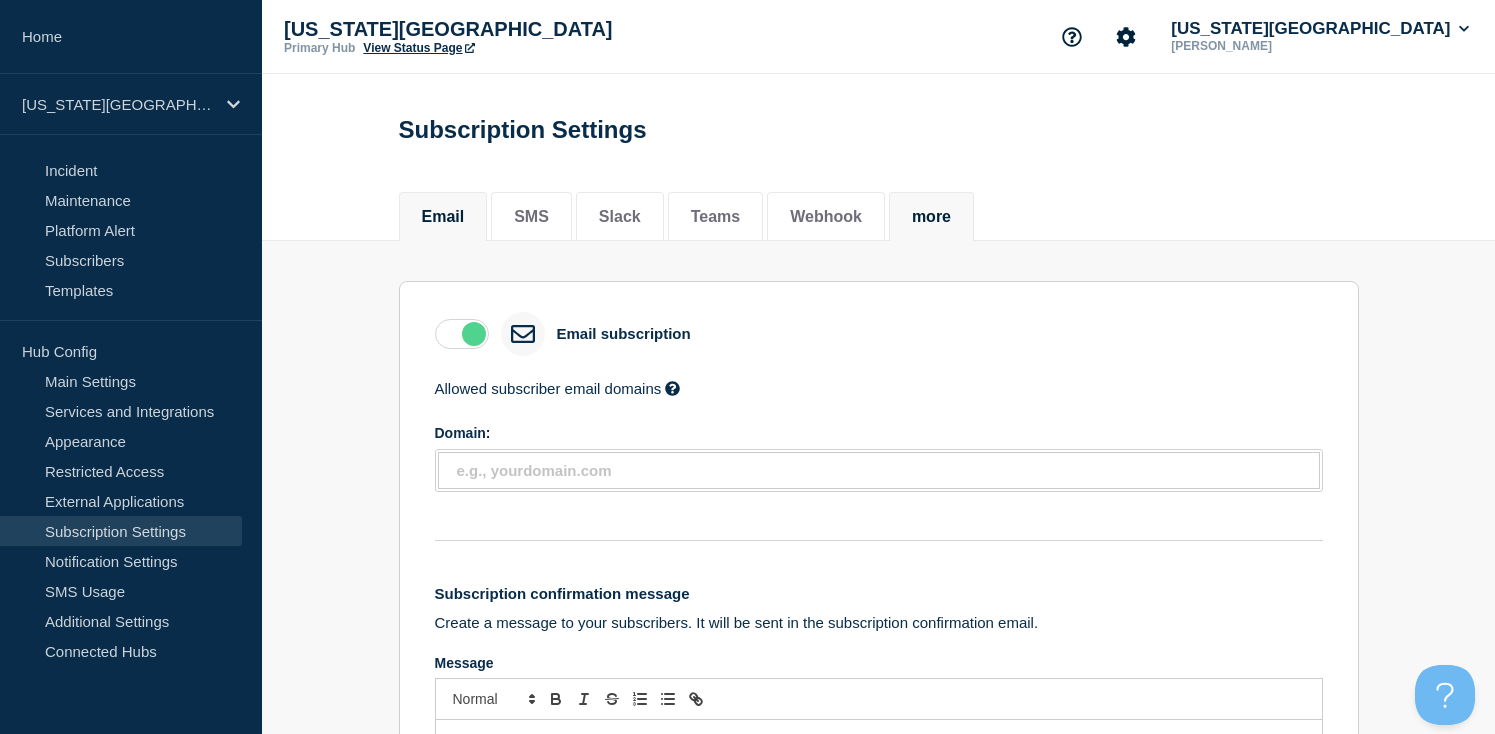 click on "more" at bounding box center [931, 217] 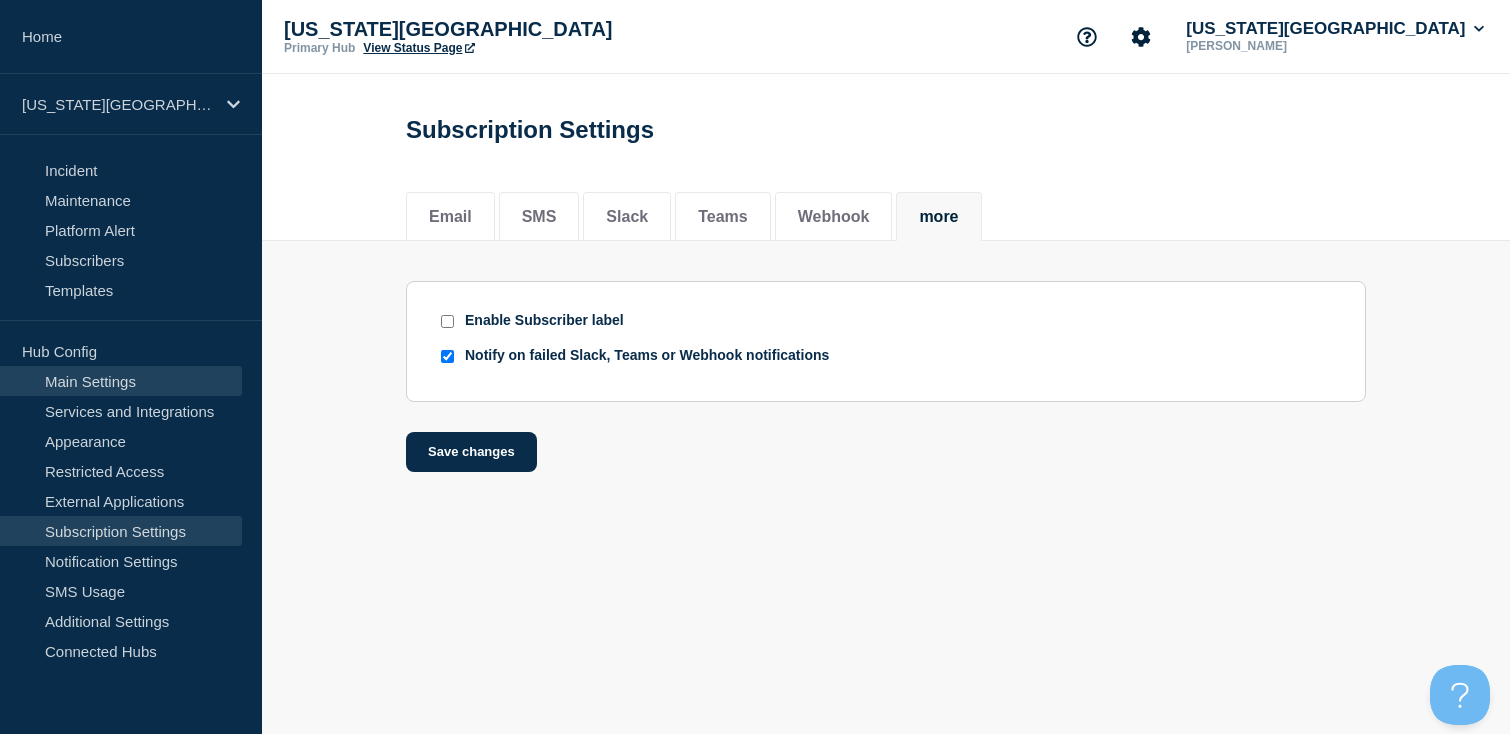 click on "Main Settings" at bounding box center (121, 381) 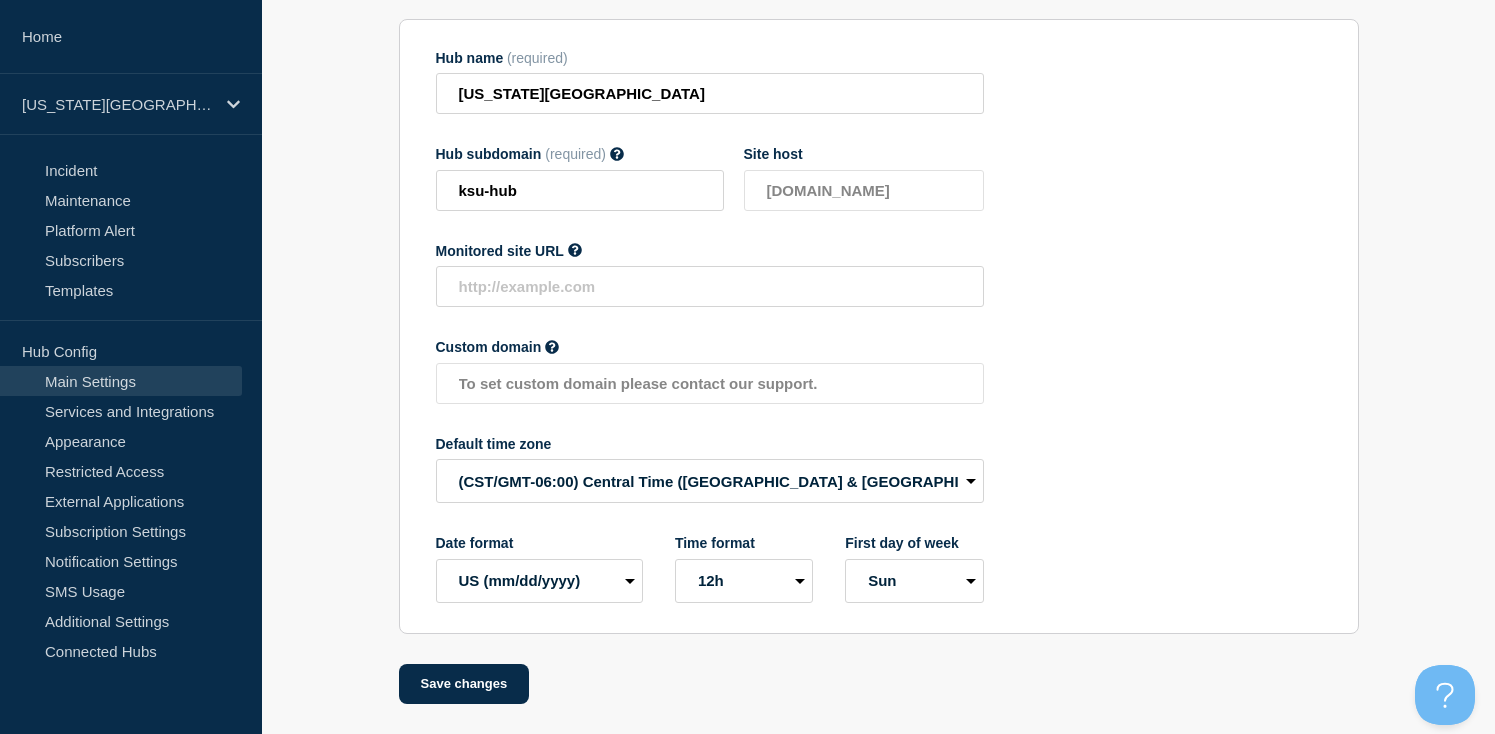 scroll, scrollTop: 0, scrollLeft: 0, axis: both 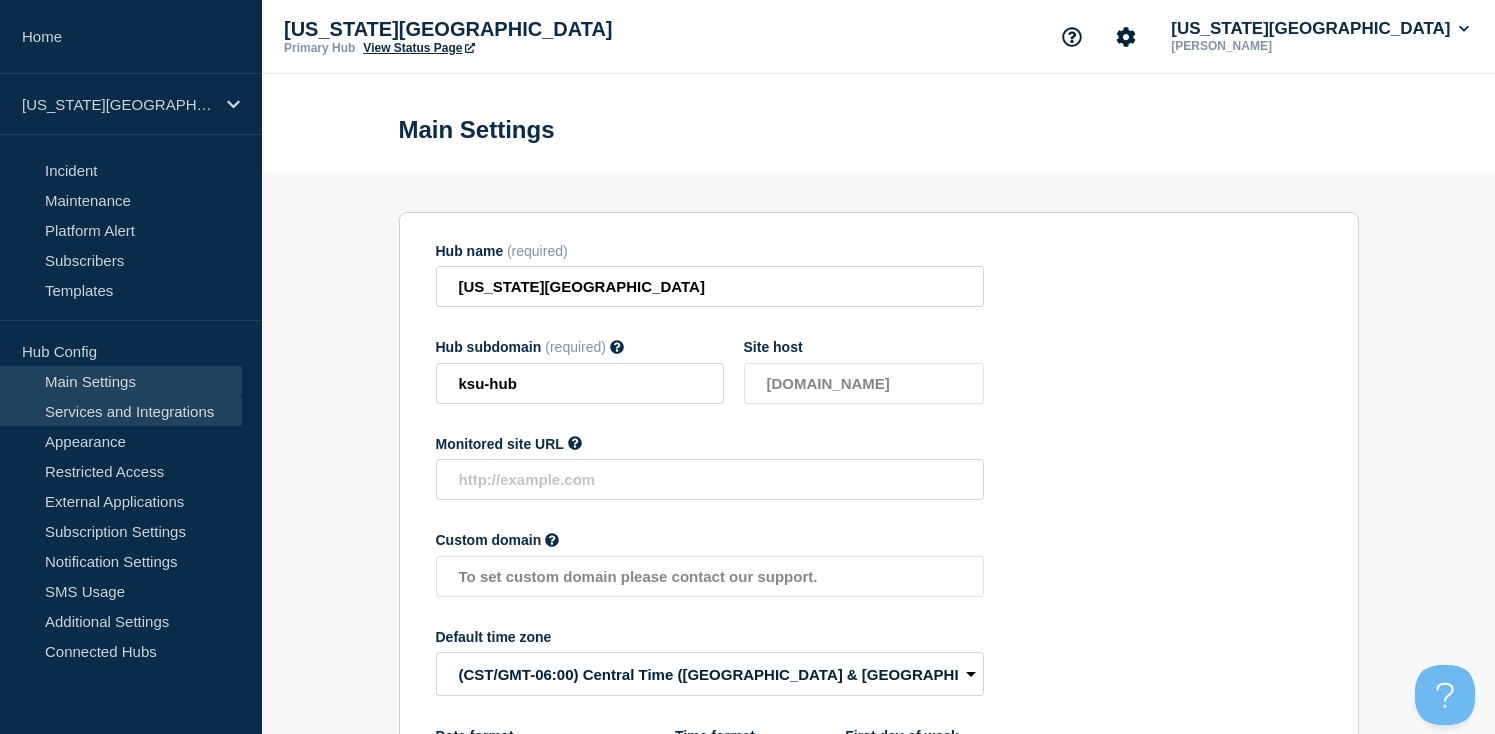 click on "Services and Integrations" at bounding box center (121, 411) 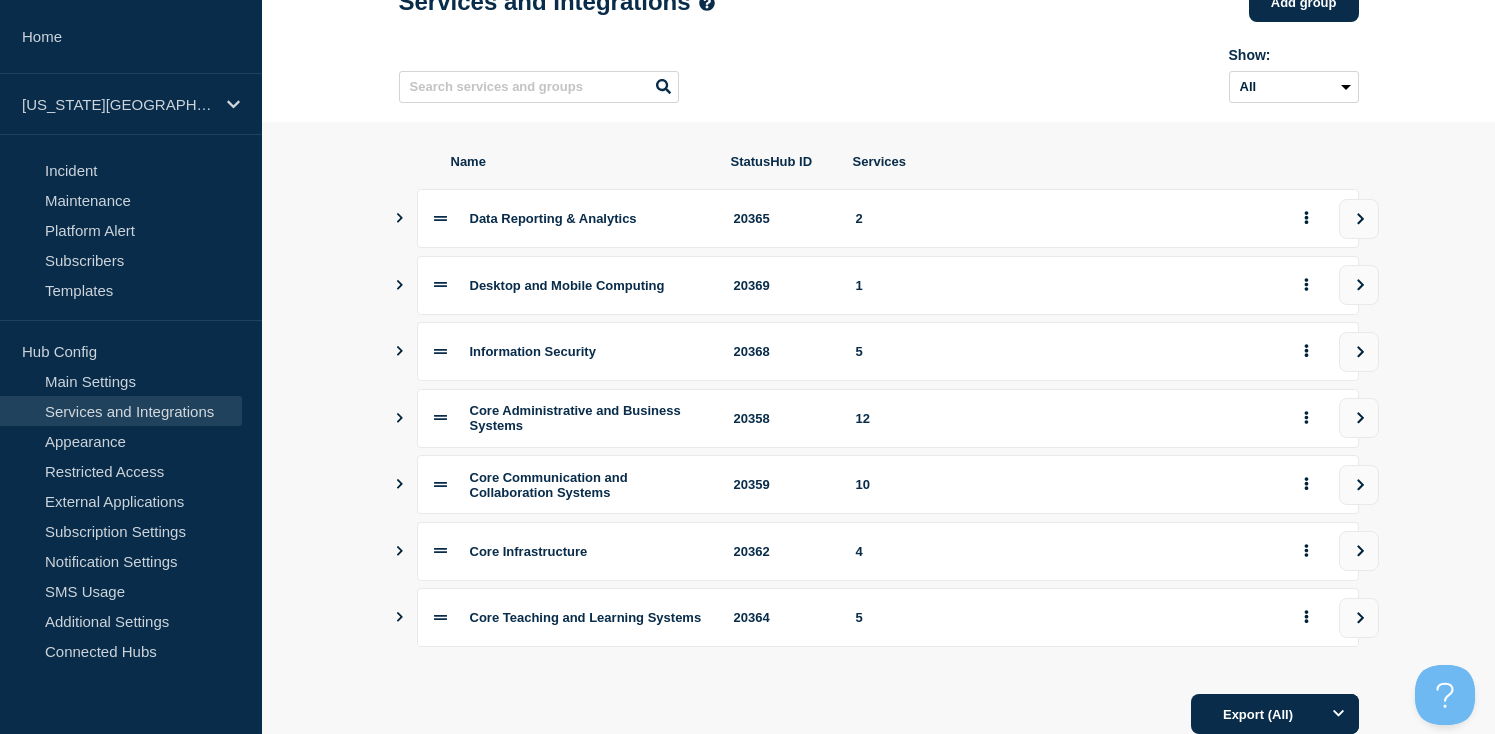 scroll, scrollTop: 0, scrollLeft: 0, axis: both 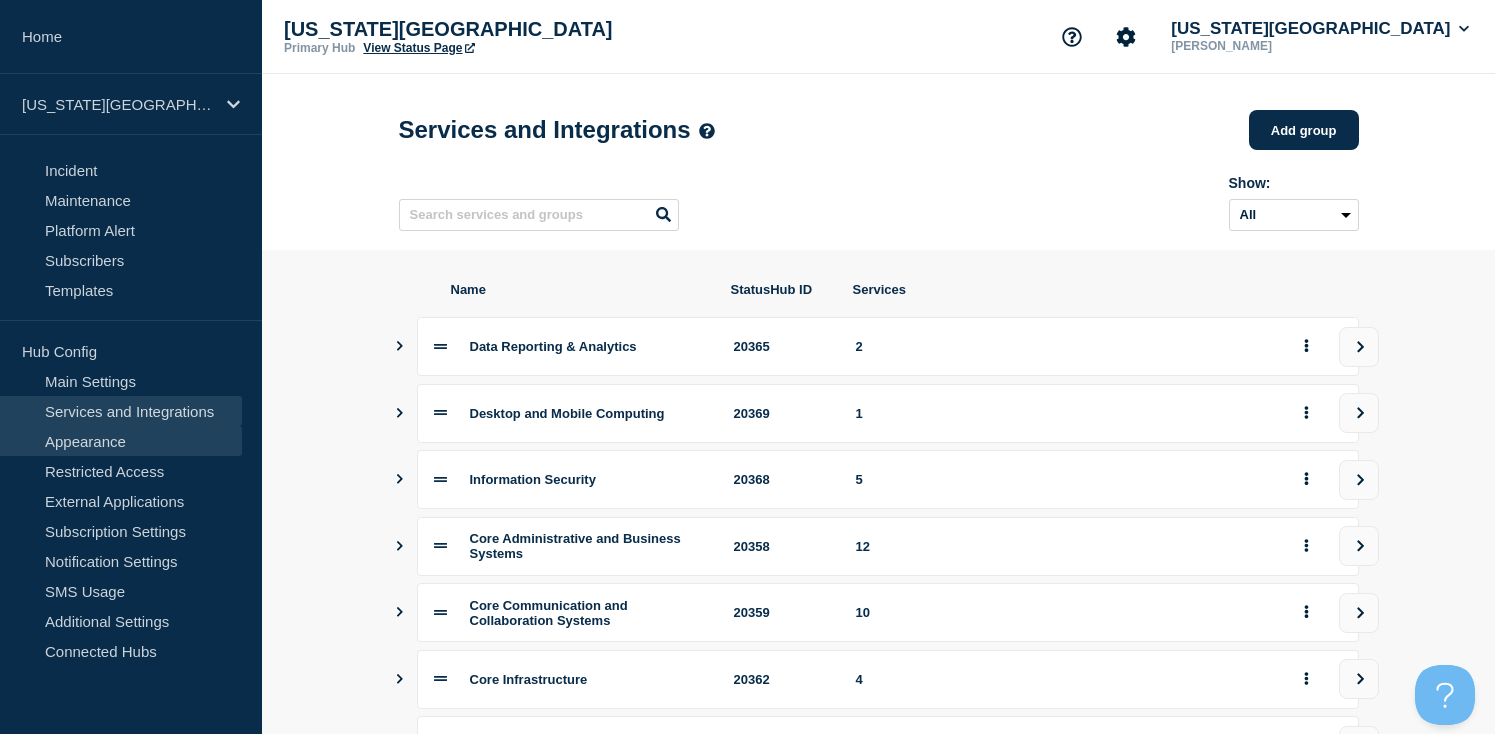 click on "Appearance" at bounding box center [121, 441] 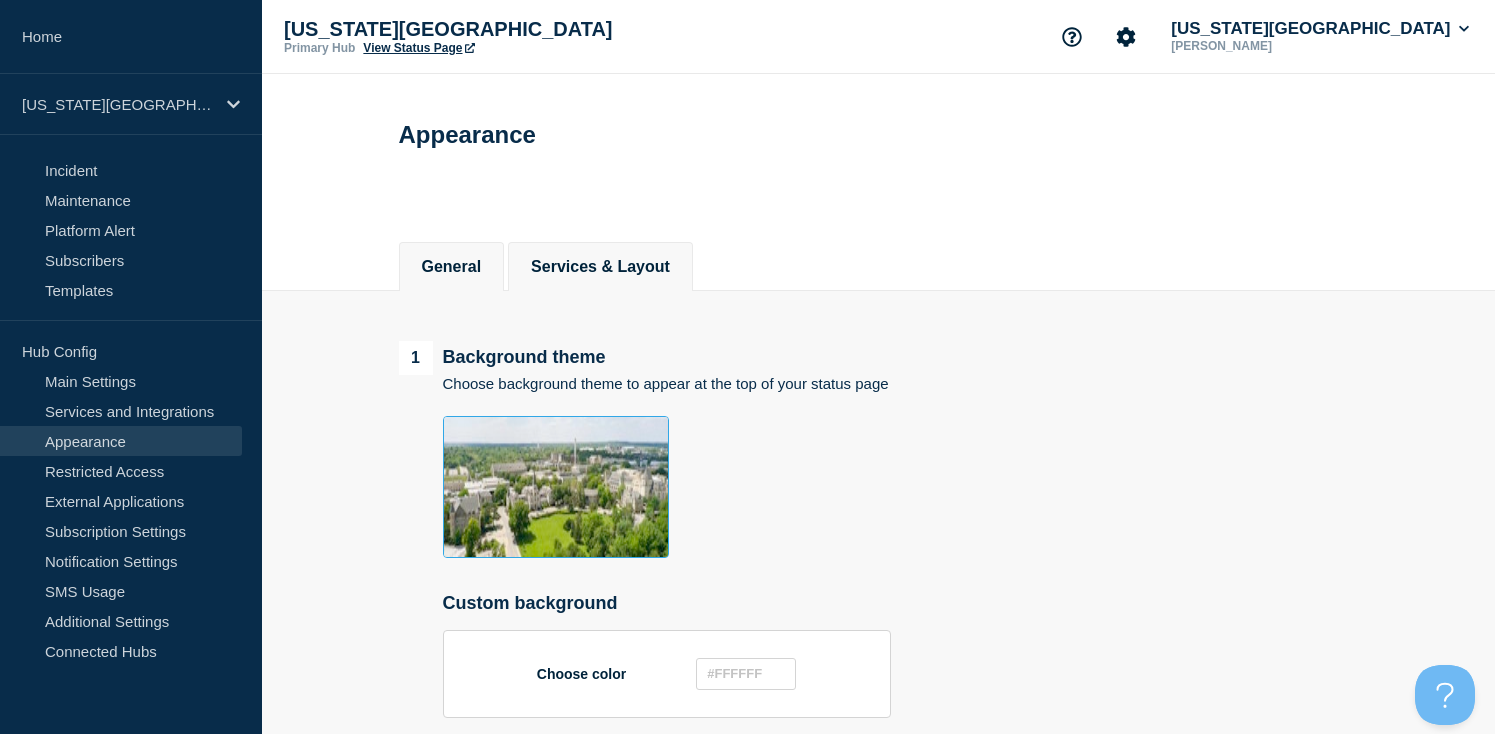 click on "Services & Layout" at bounding box center [600, 267] 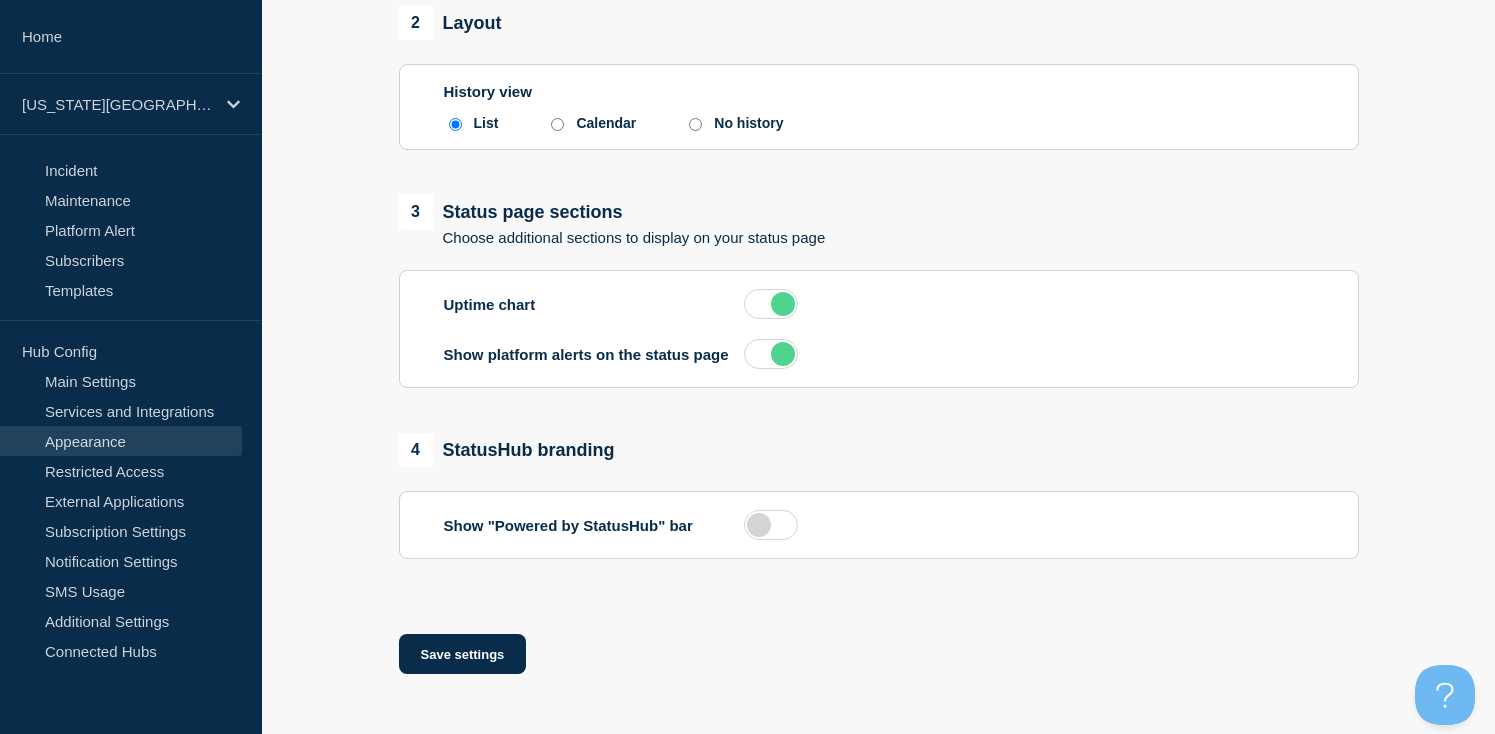 scroll, scrollTop: 764, scrollLeft: 0, axis: vertical 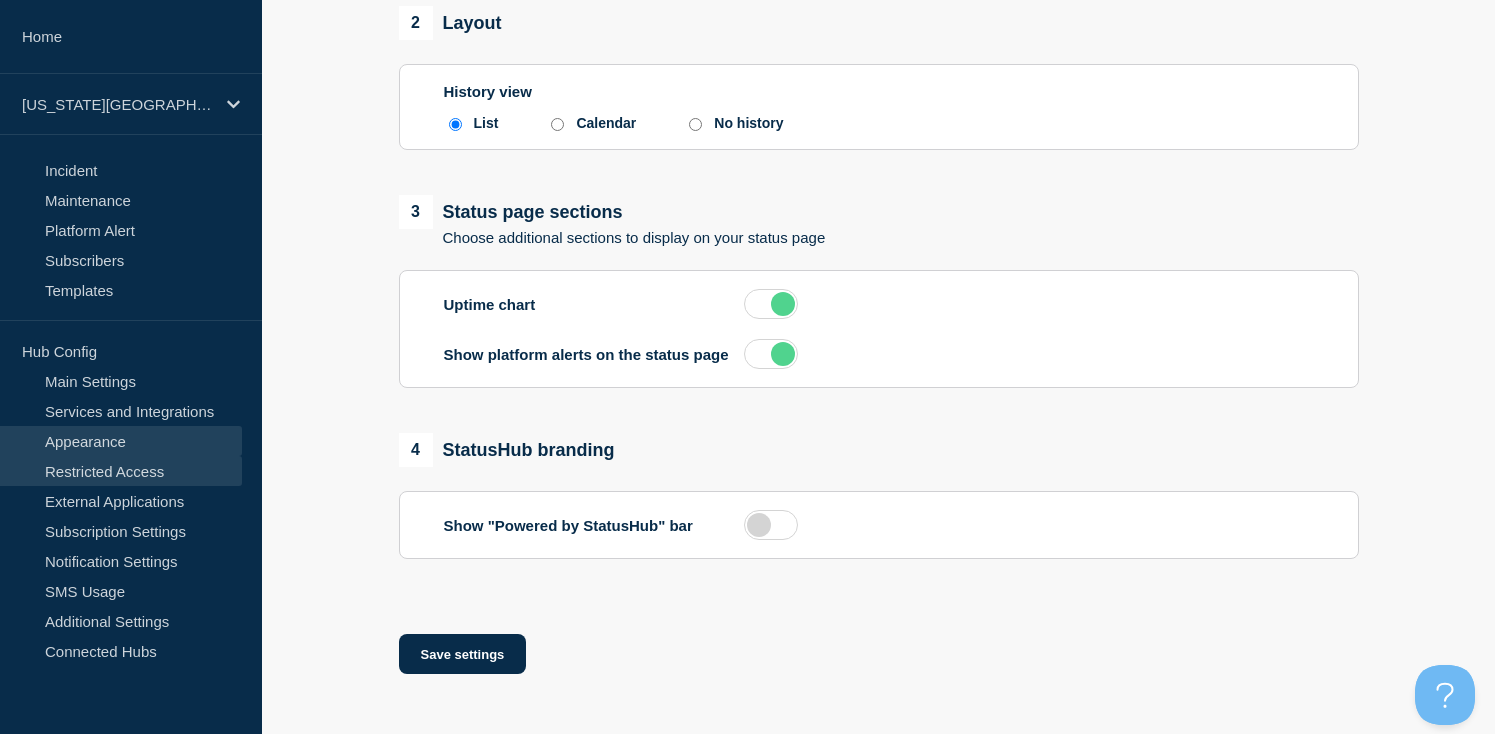 click on "Restricted Access" at bounding box center [121, 471] 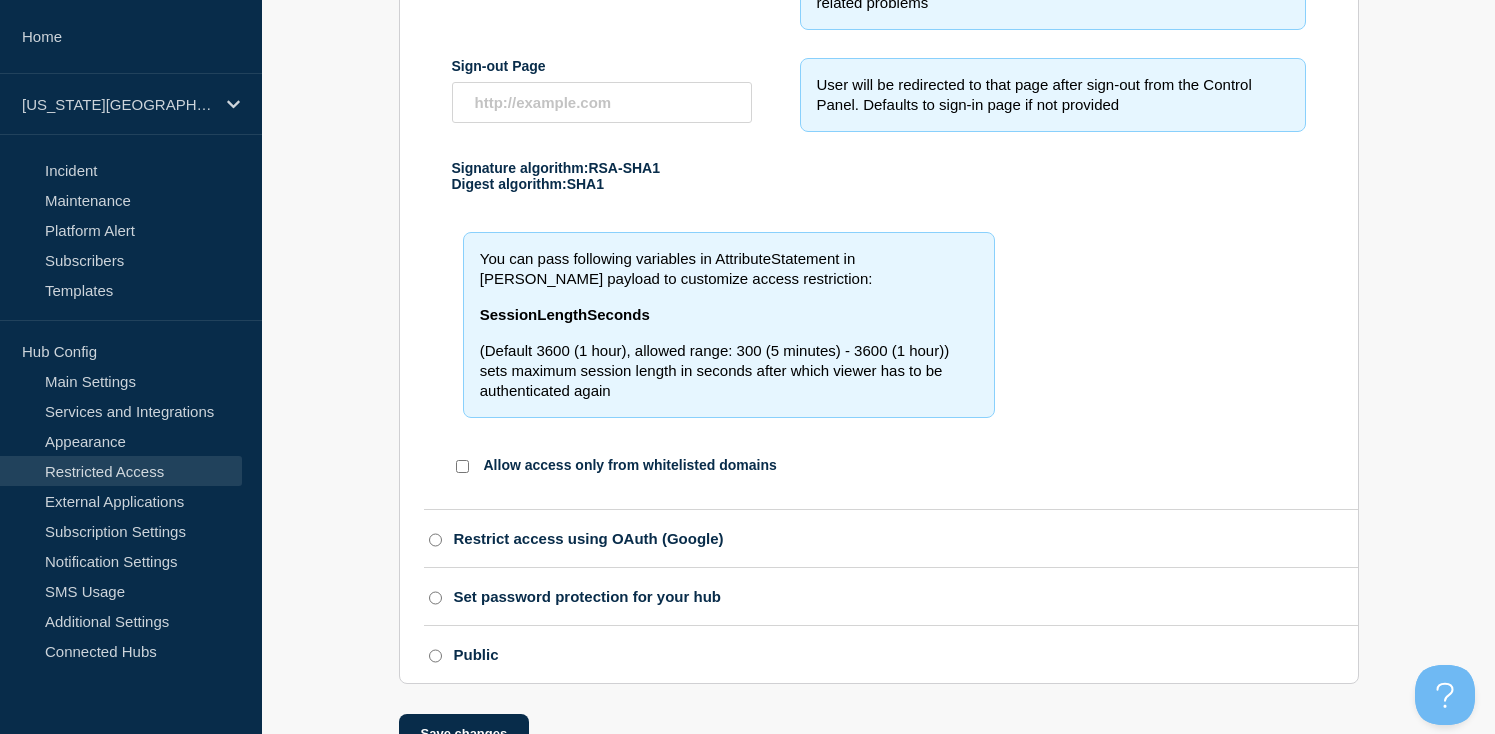 scroll, scrollTop: 1054, scrollLeft: 0, axis: vertical 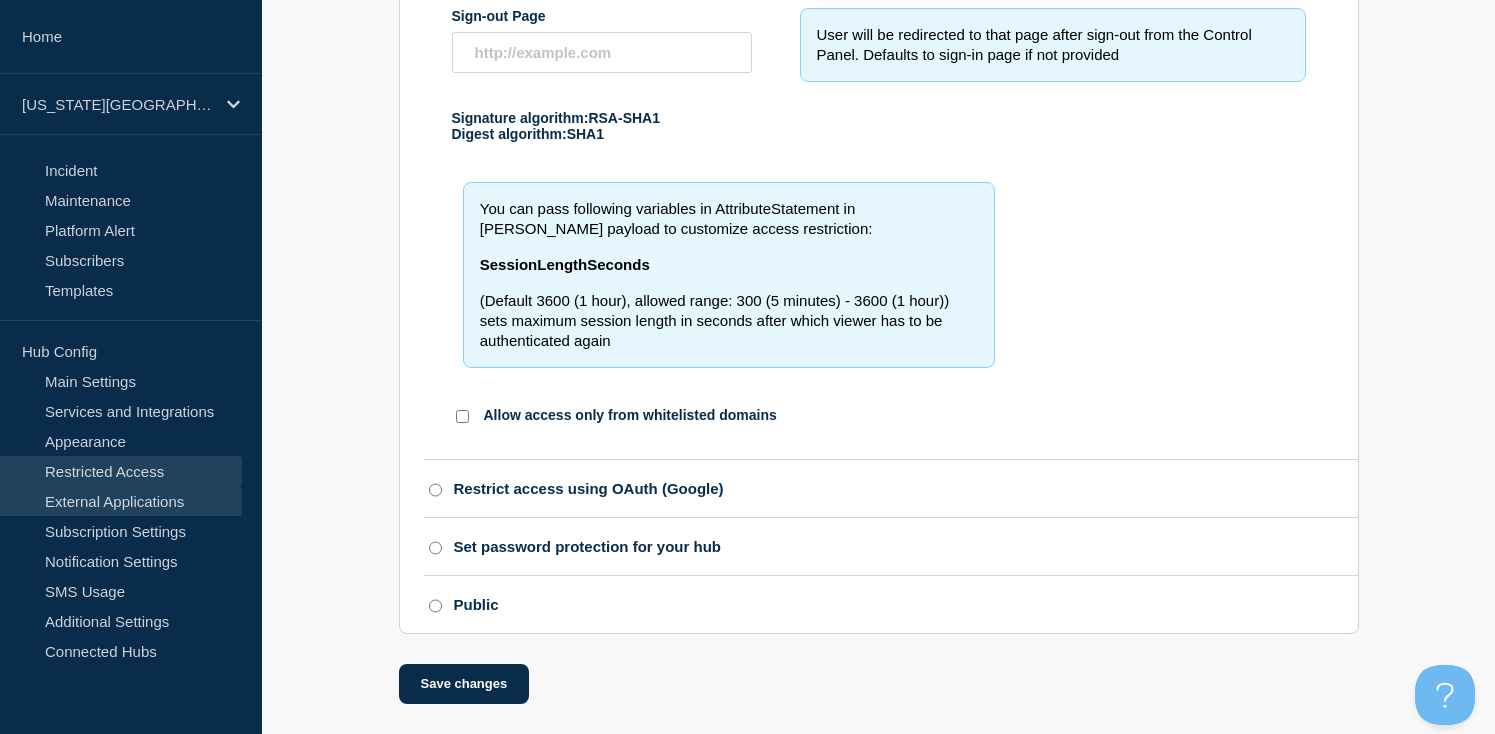 click on "External Applications" at bounding box center (121, 501) 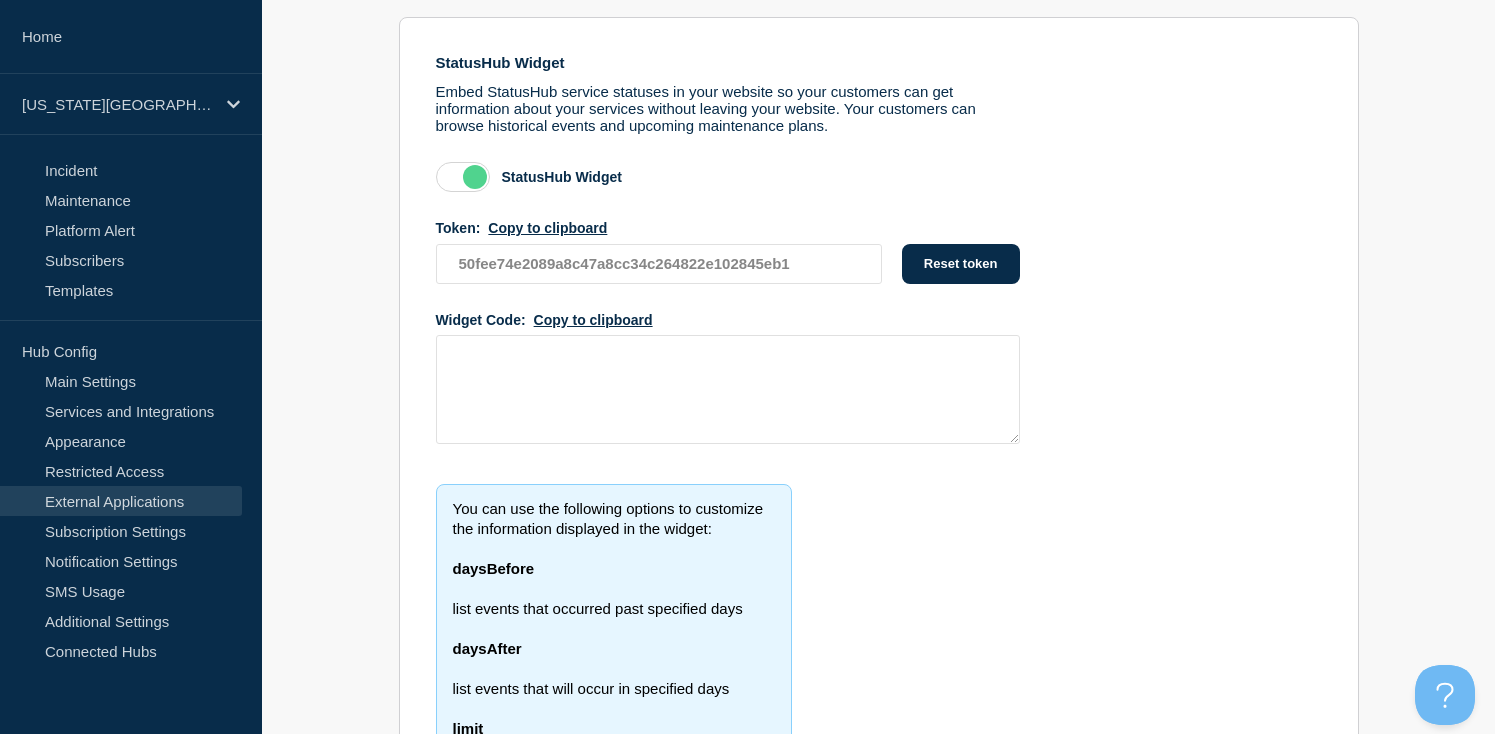 scroll, scrollTop: 0, scrollLeft: 0, axis: both 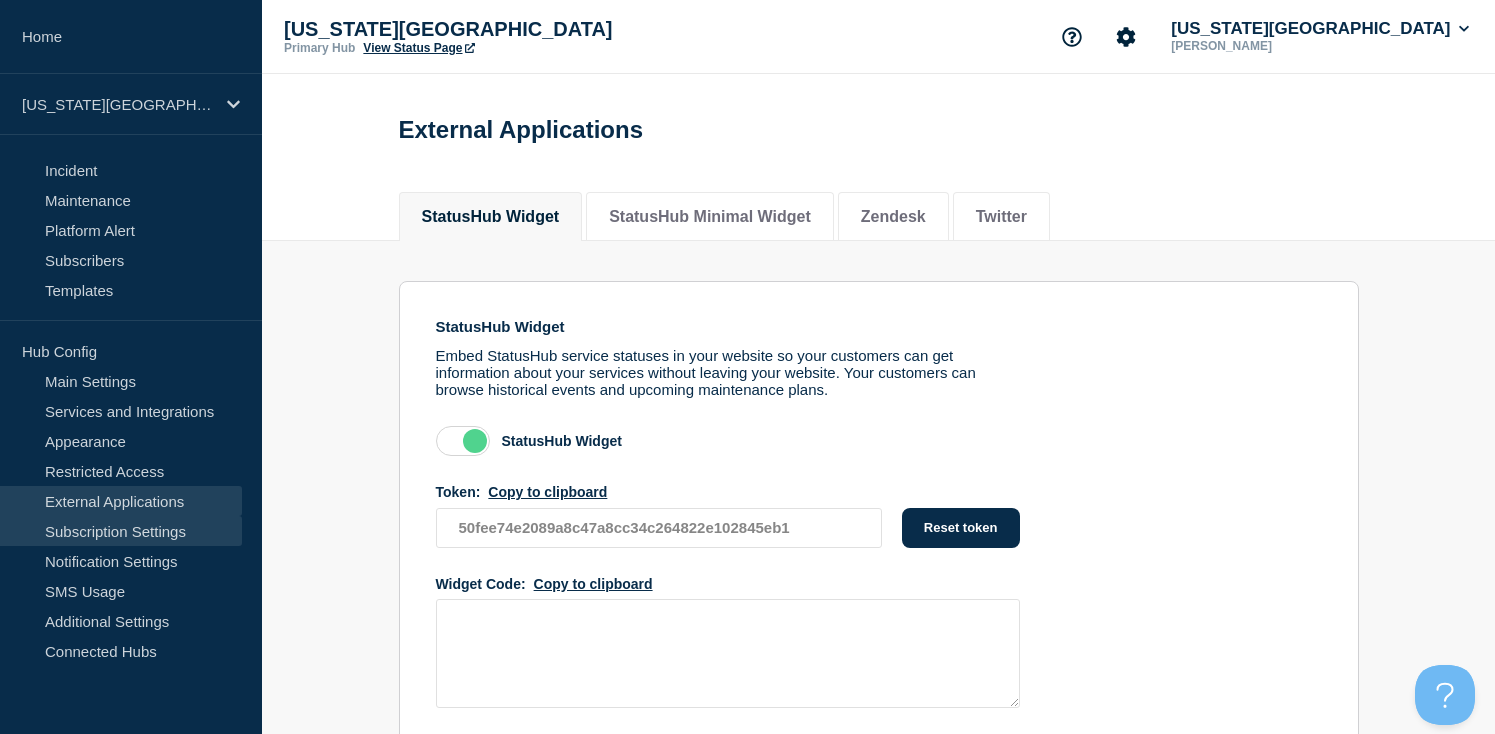 click on "Subscription Settings" at bounding box center [121, 531] 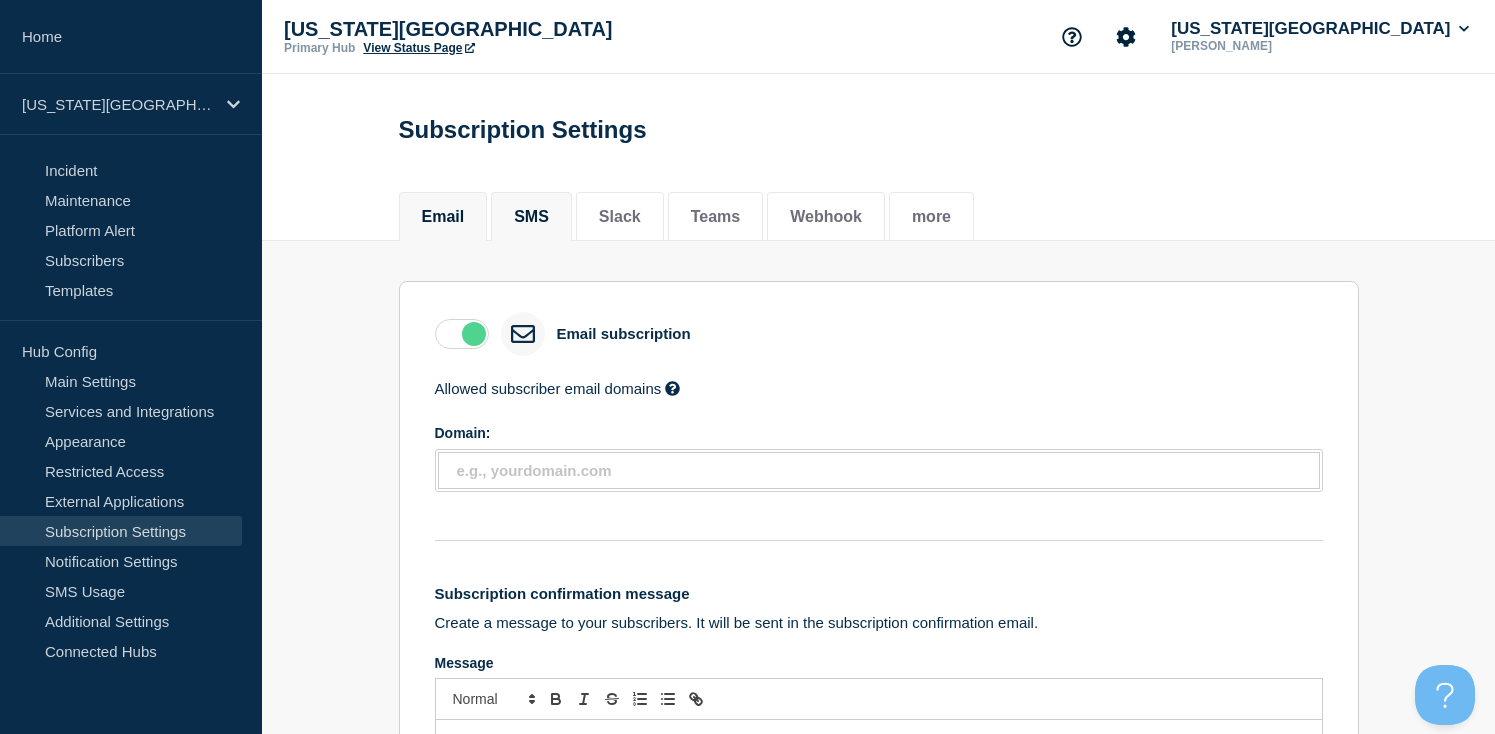 click on "SMS" at bounding box center [531, 217] 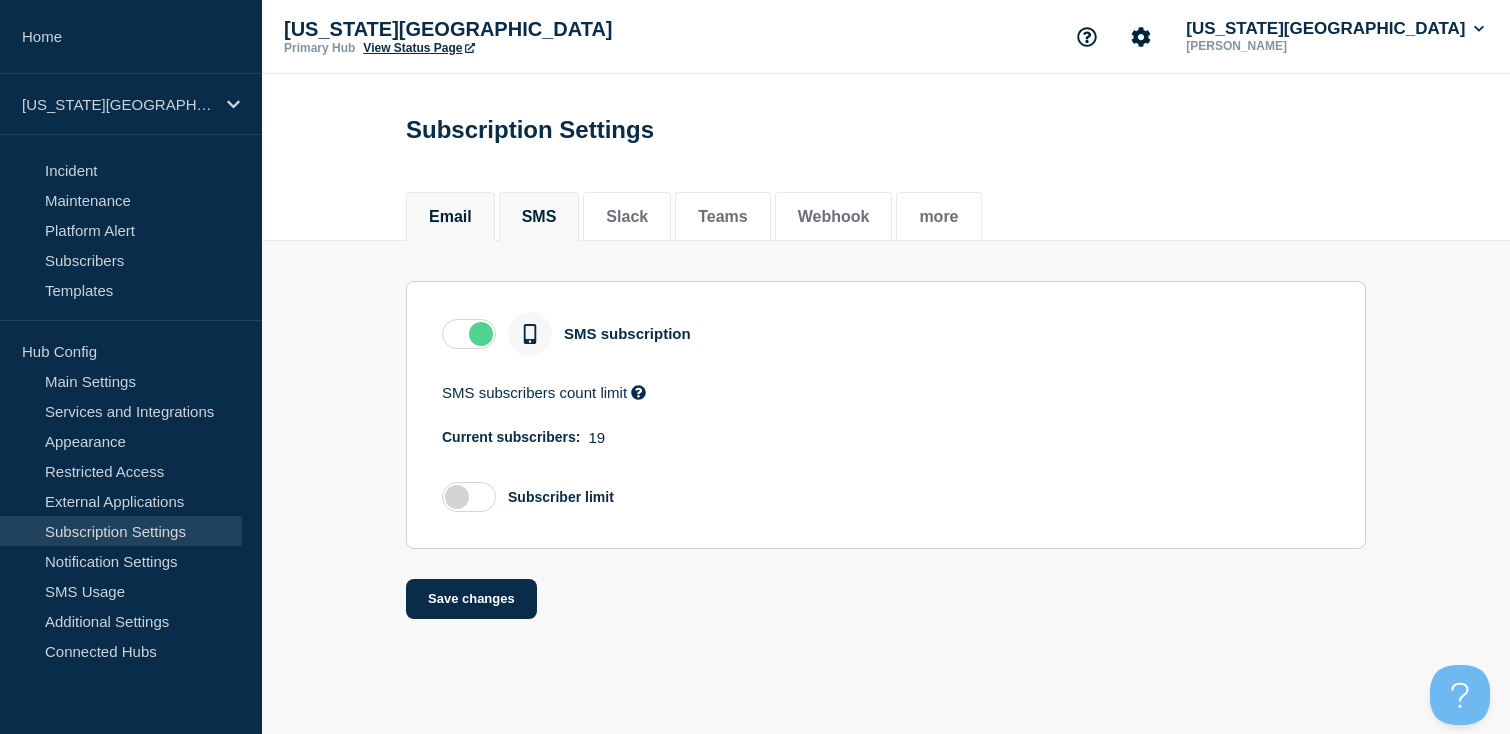 click on "Email" at bounding box center [450, 217] 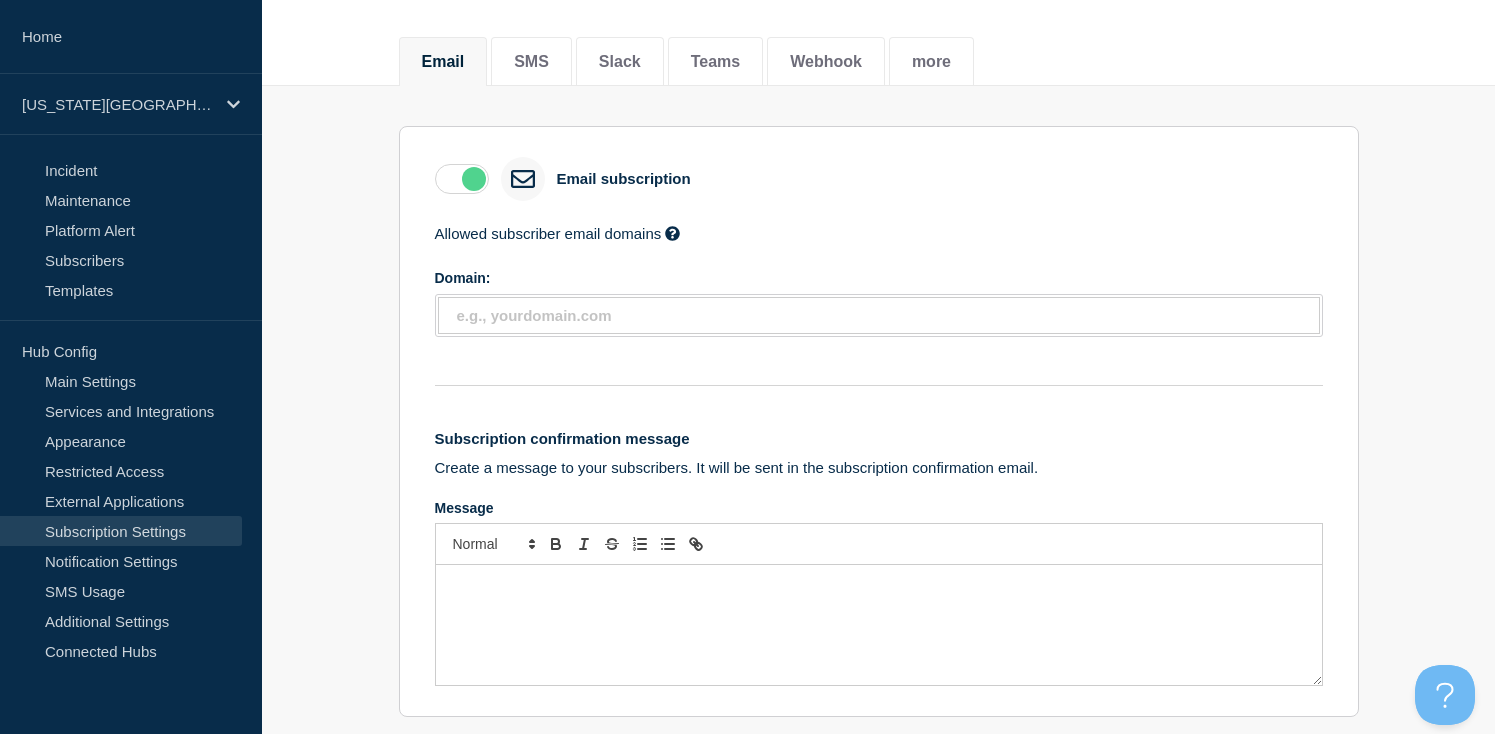 scroll, scrollTop: 0, scrollLeft: 0, axis: both 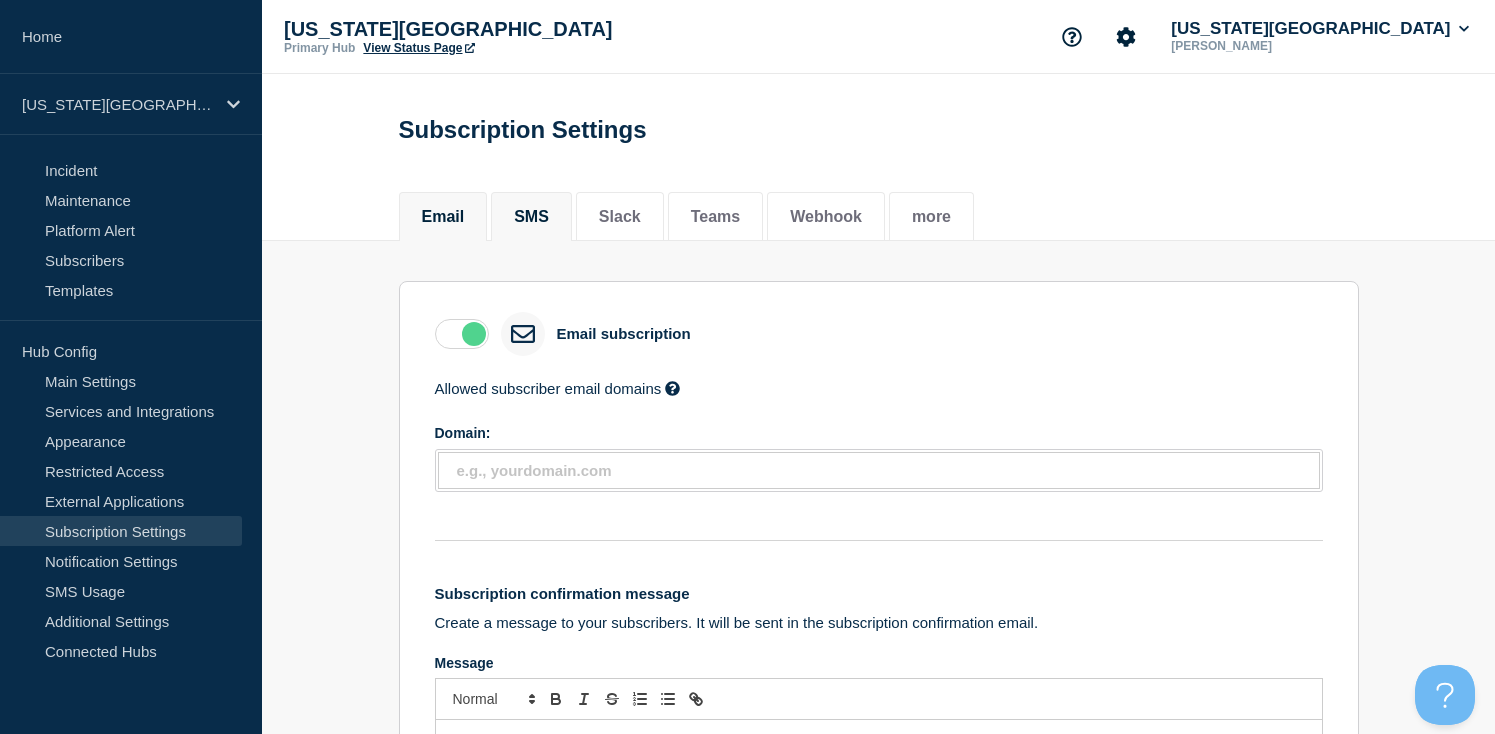 click on "SMS" at bounding box center (531, 217) 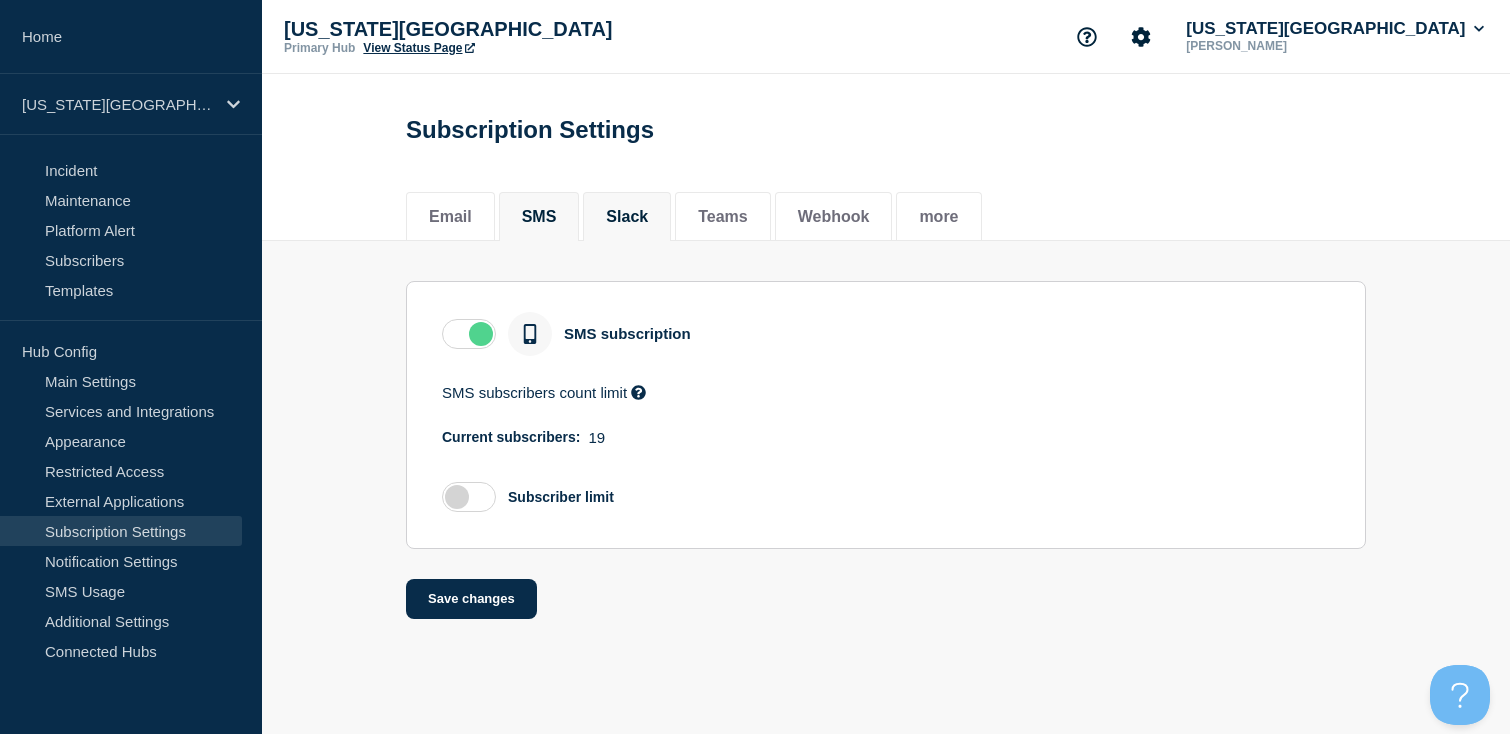 click on "Slack" at bounding box center [627, 217] 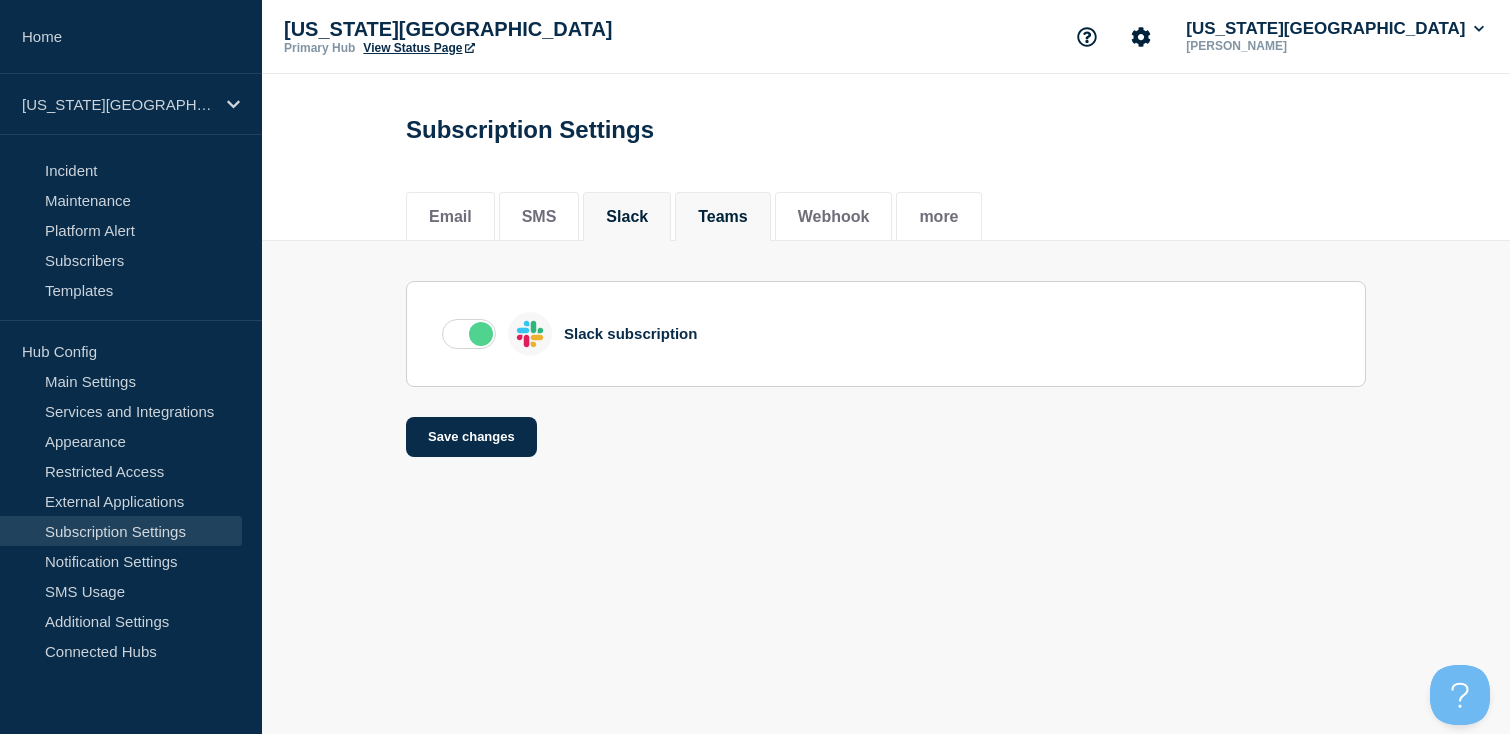 click on "Teams" at bounding box center (723, 217) 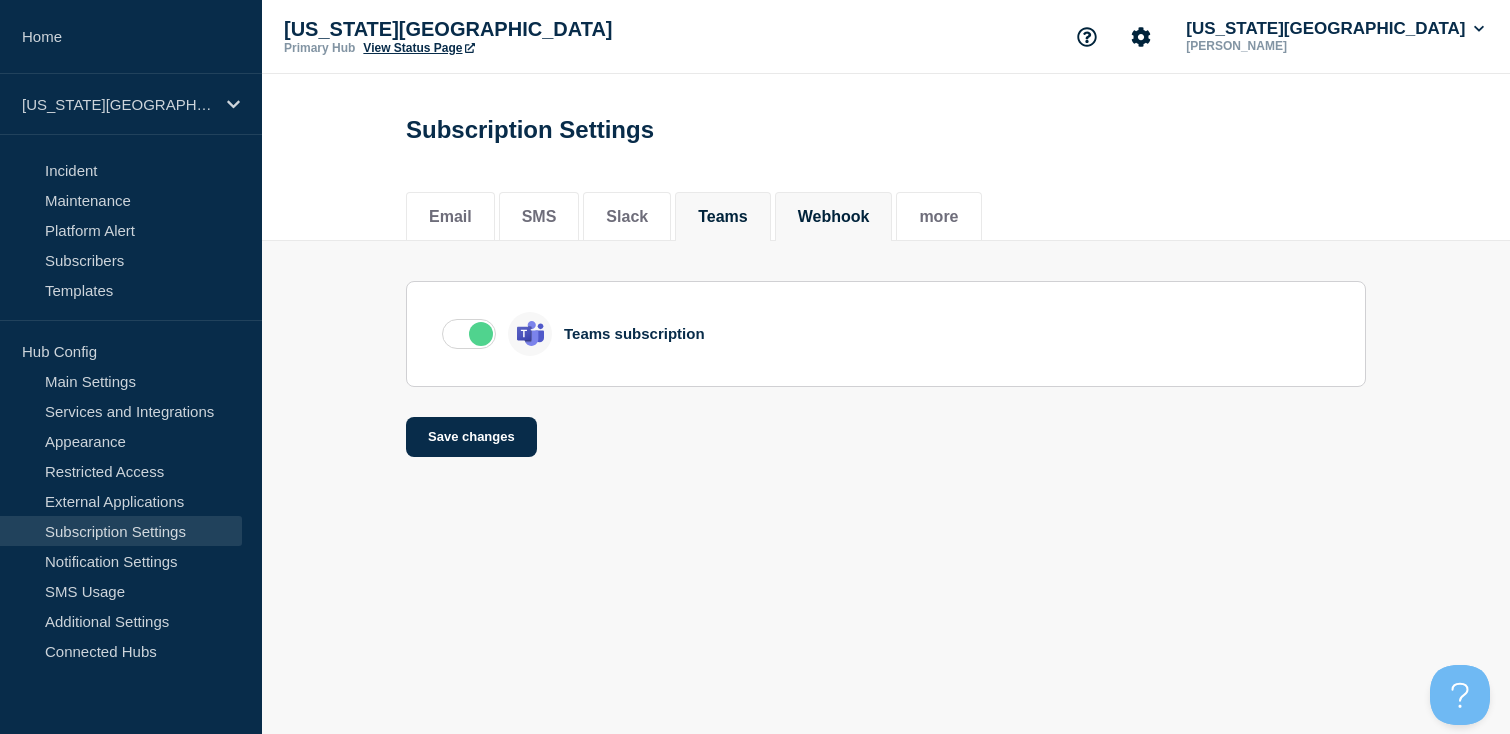 click on "Webhook" at bounding box center [834, 217] 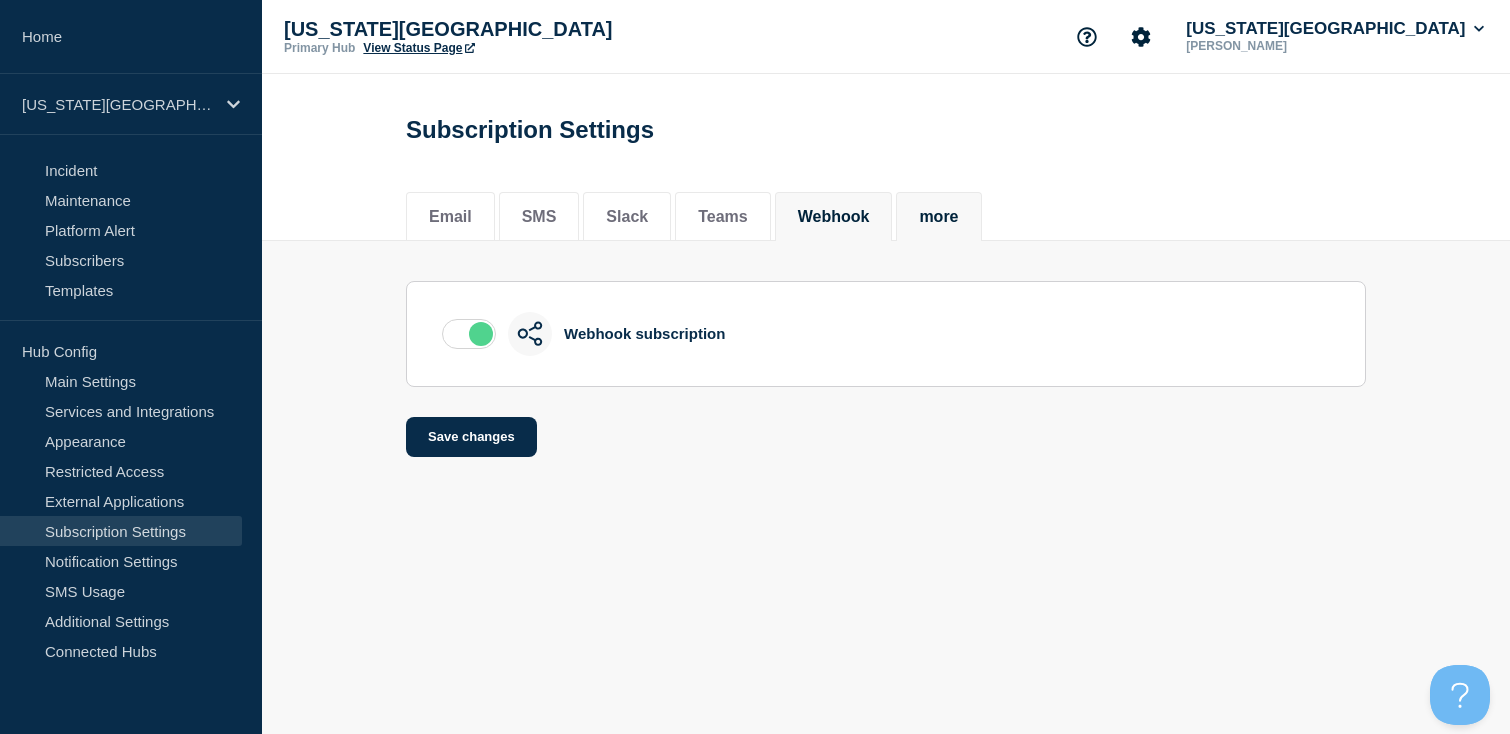 click on "more" at bounding box center (938, 217) 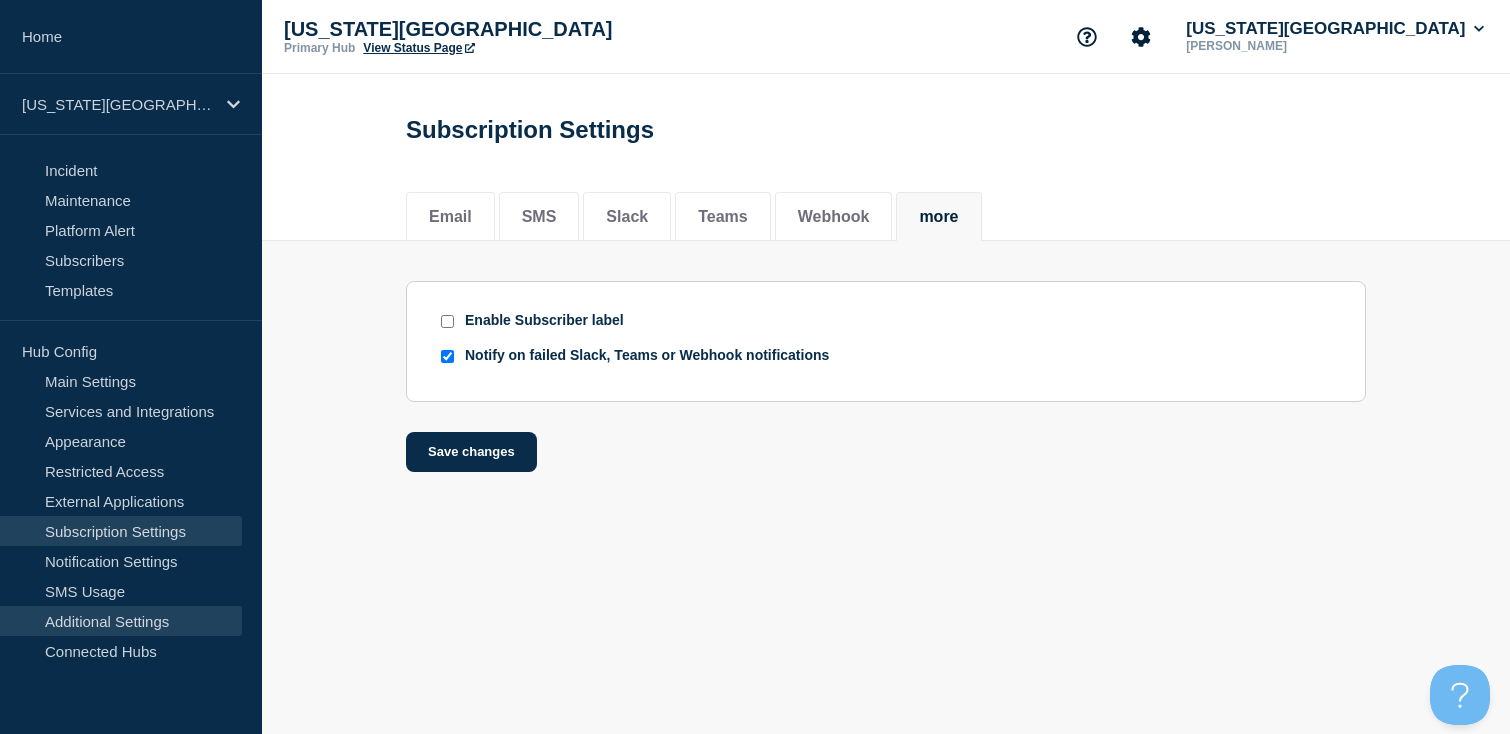 click on "Additional Settings" at bounding box center [121, 621] 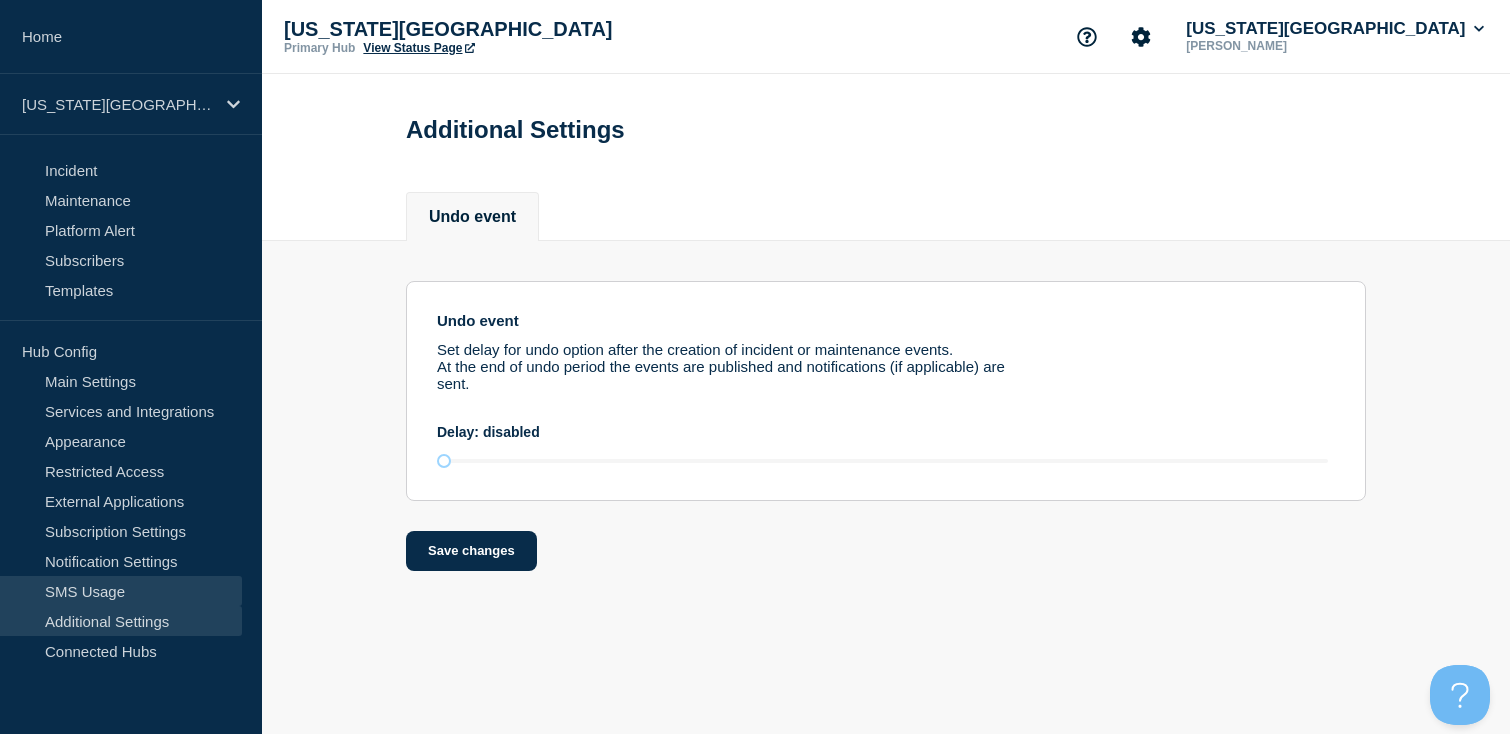click on "SMS Usage" at bounding box center [121, 591] 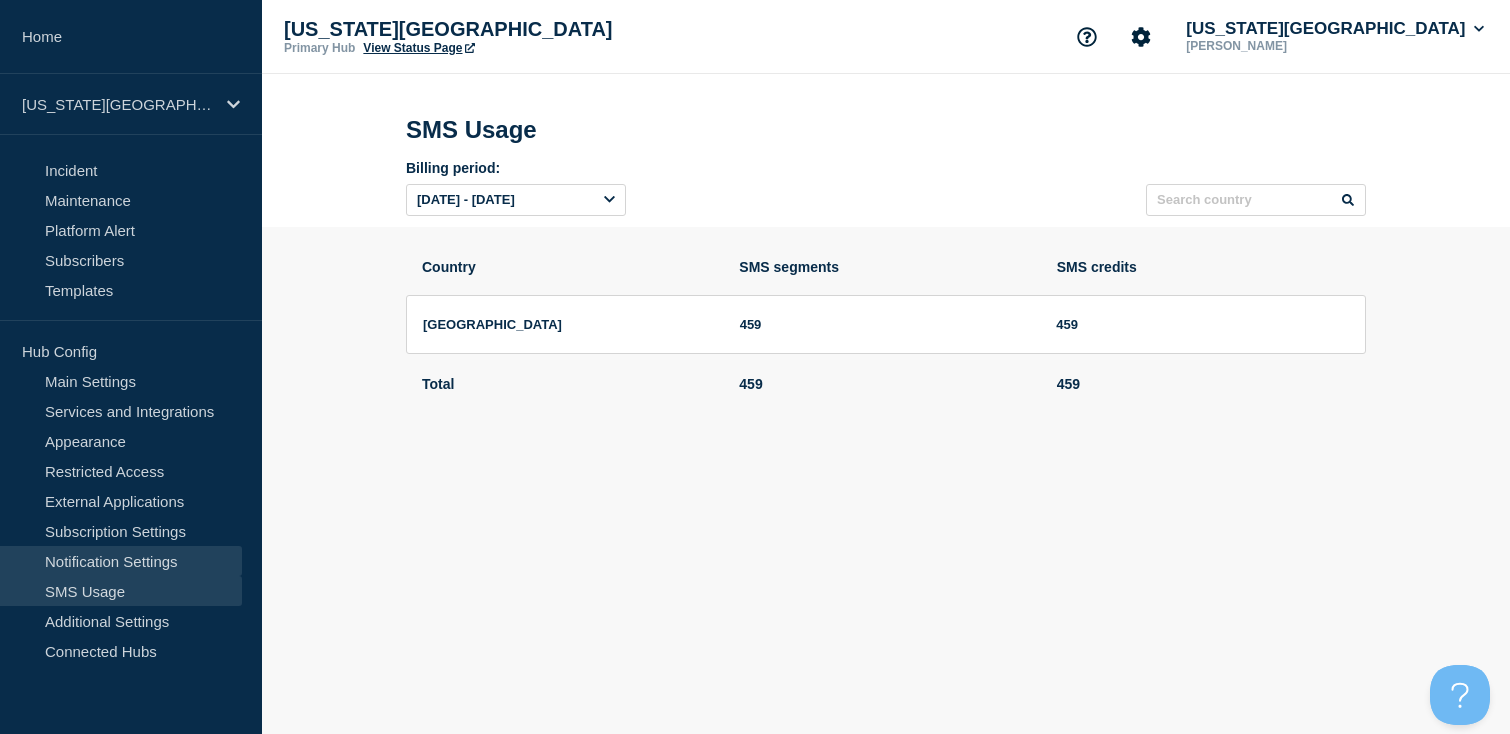 click on "Notification Settings" at bounding box center (121, 561) 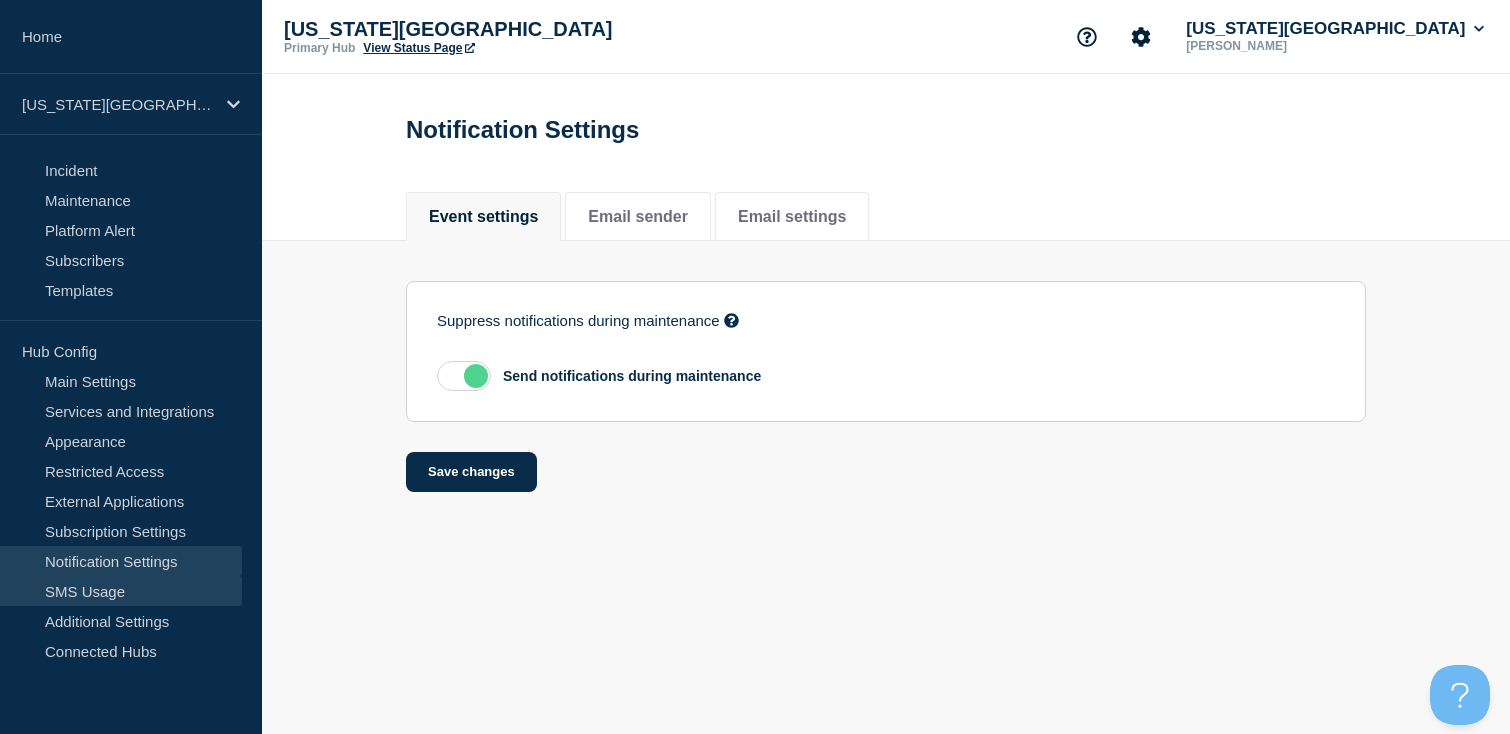click on "SMS Usage" at bounding box center [121, 591] 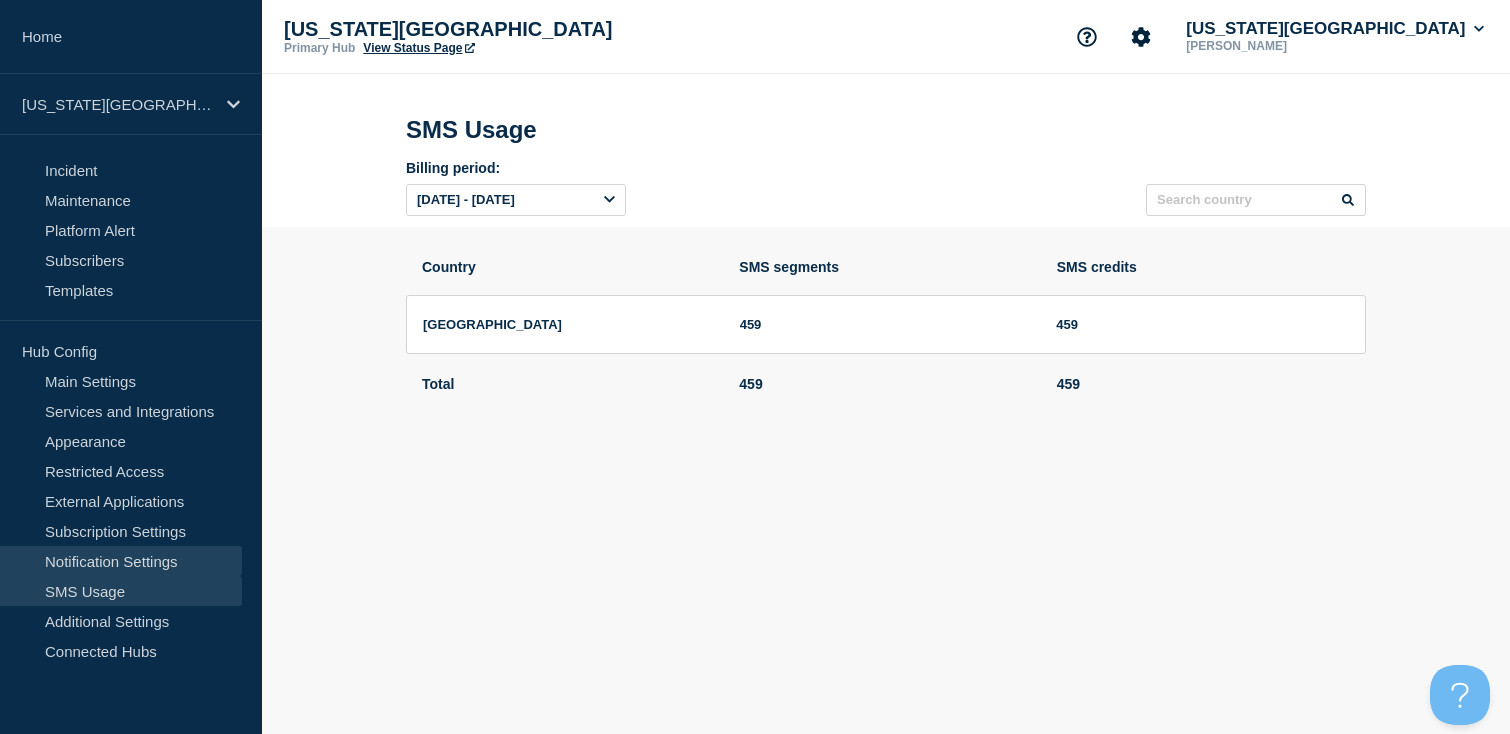 click on "Notification Settings" at bounding box center [121, 561] 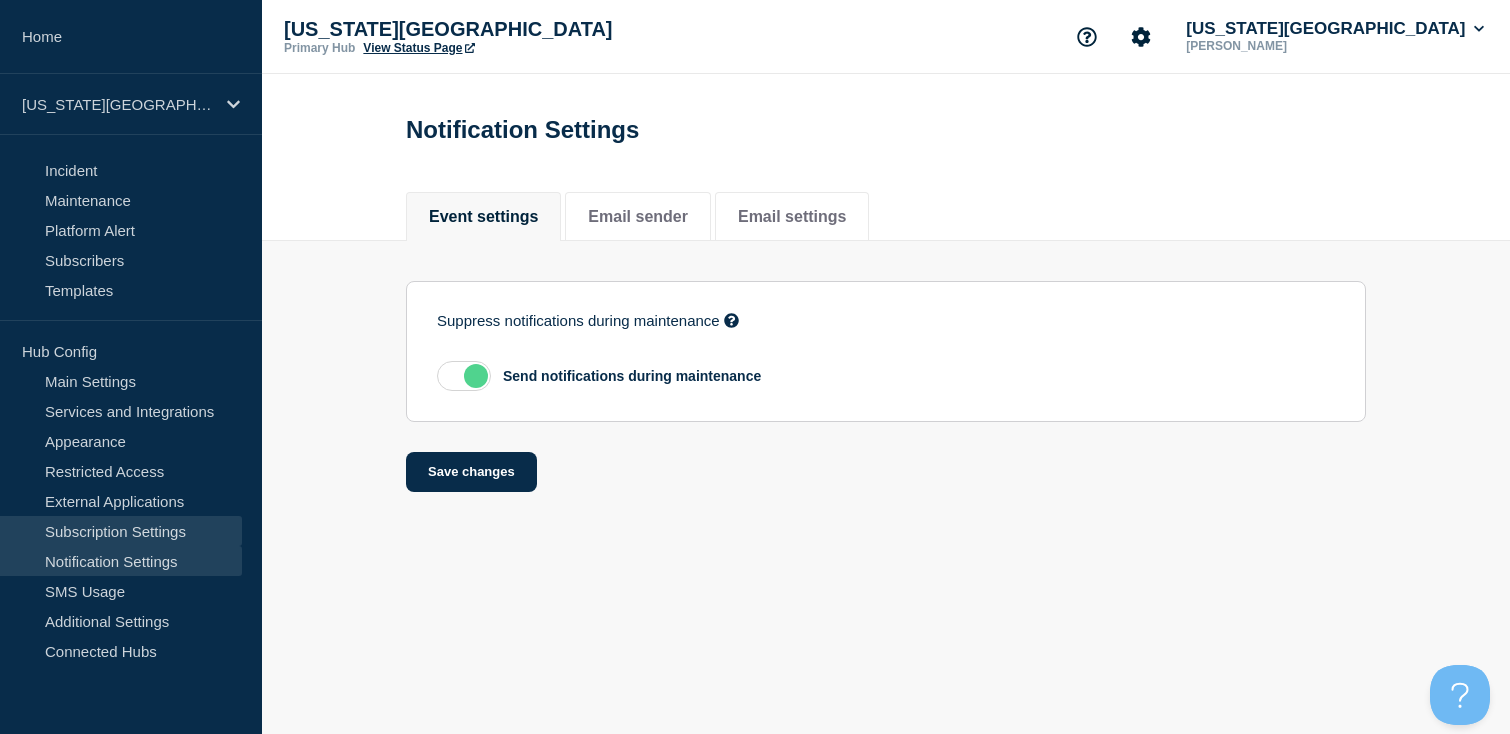 click on "Subscription Settings" at bounding box center [121, 531] 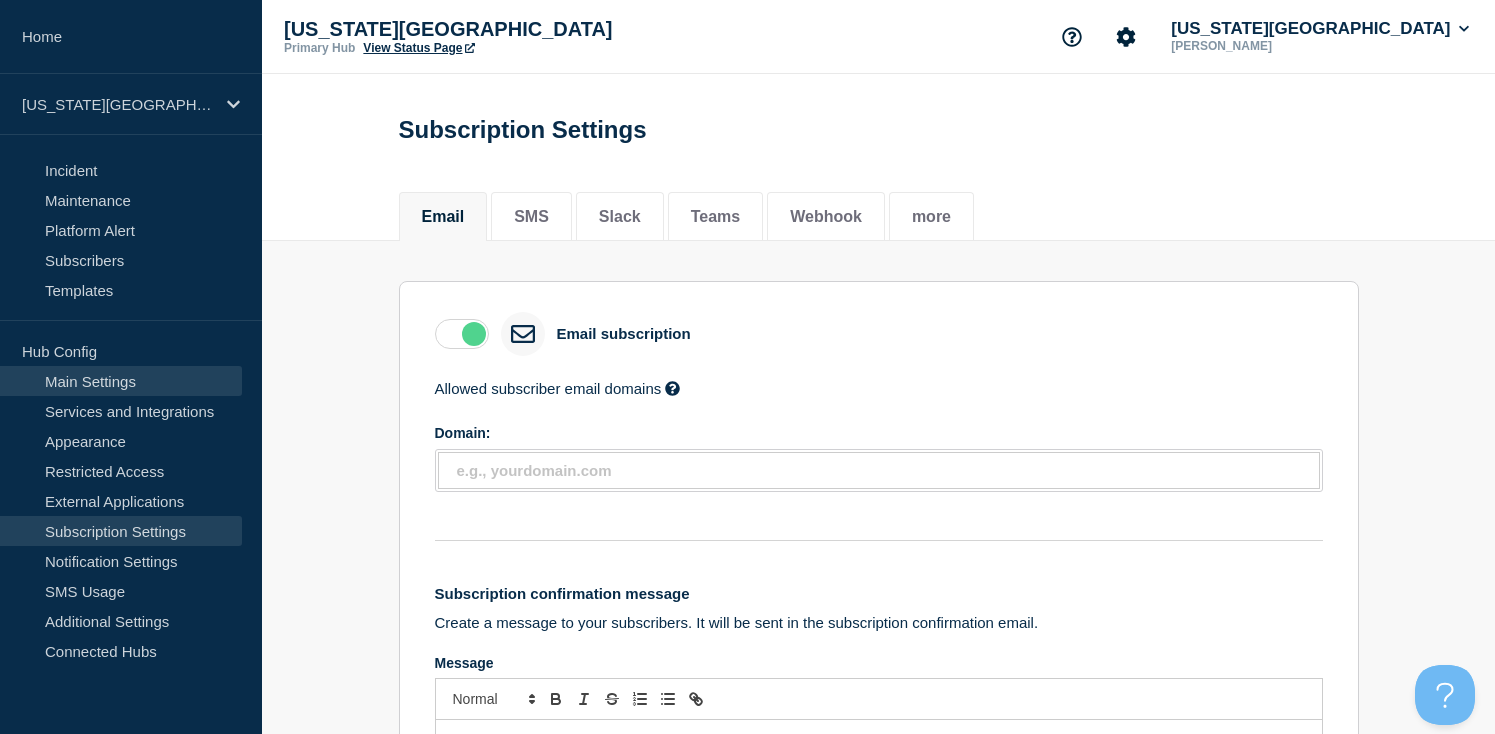 click on "Main Settings" at bounding box center [121, 381] 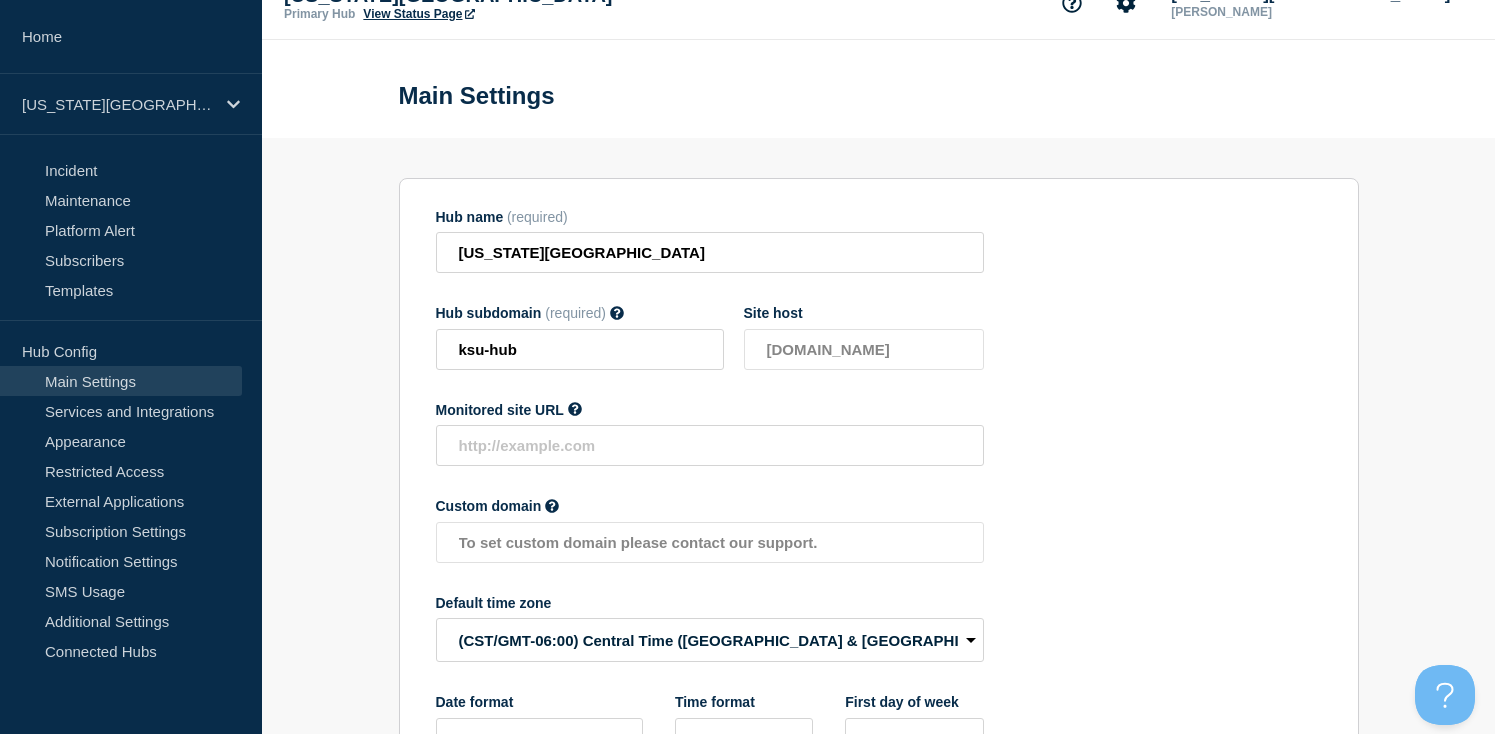 scroll, scrollTop: 0, scrollLeft: 0, axis: both 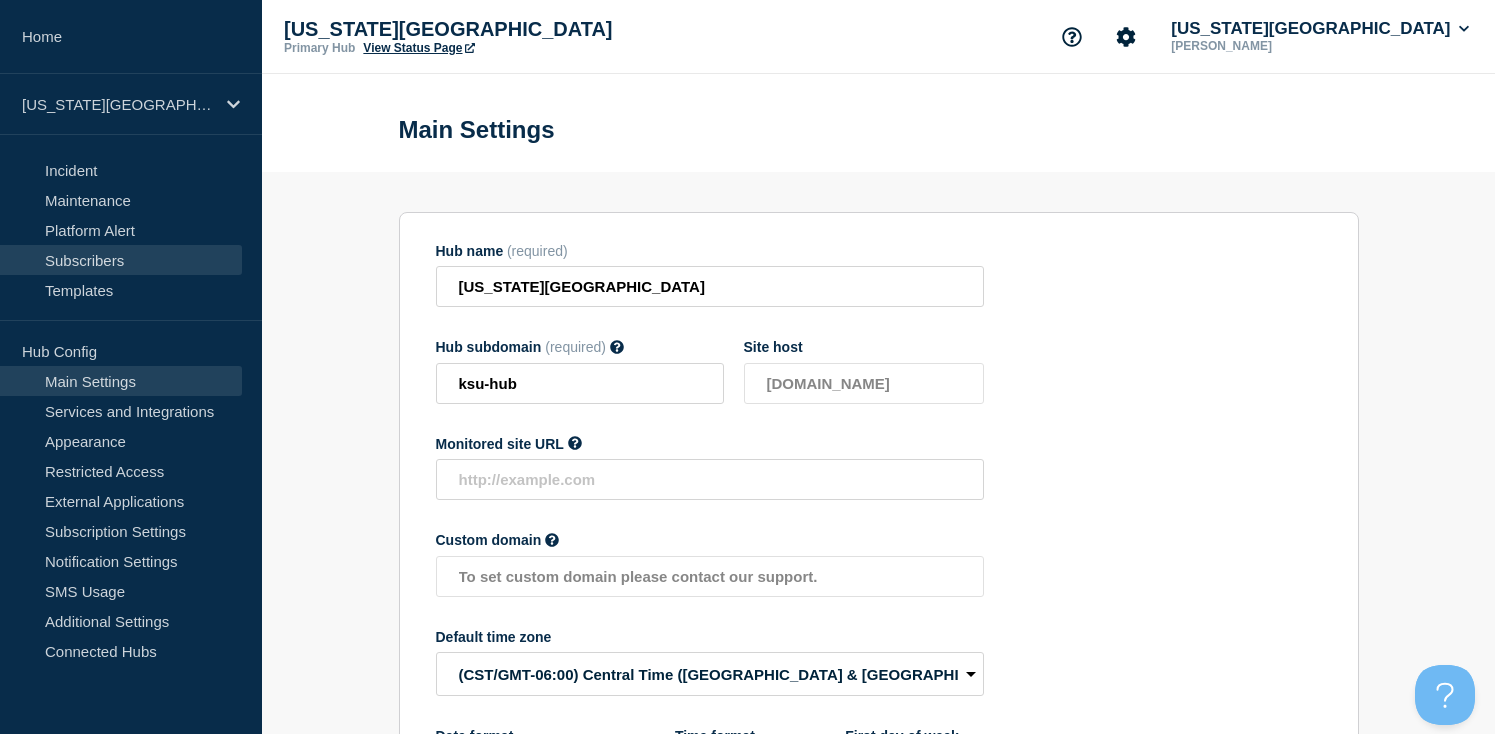 click on "Subscribers" at bounding box center [121, 260] 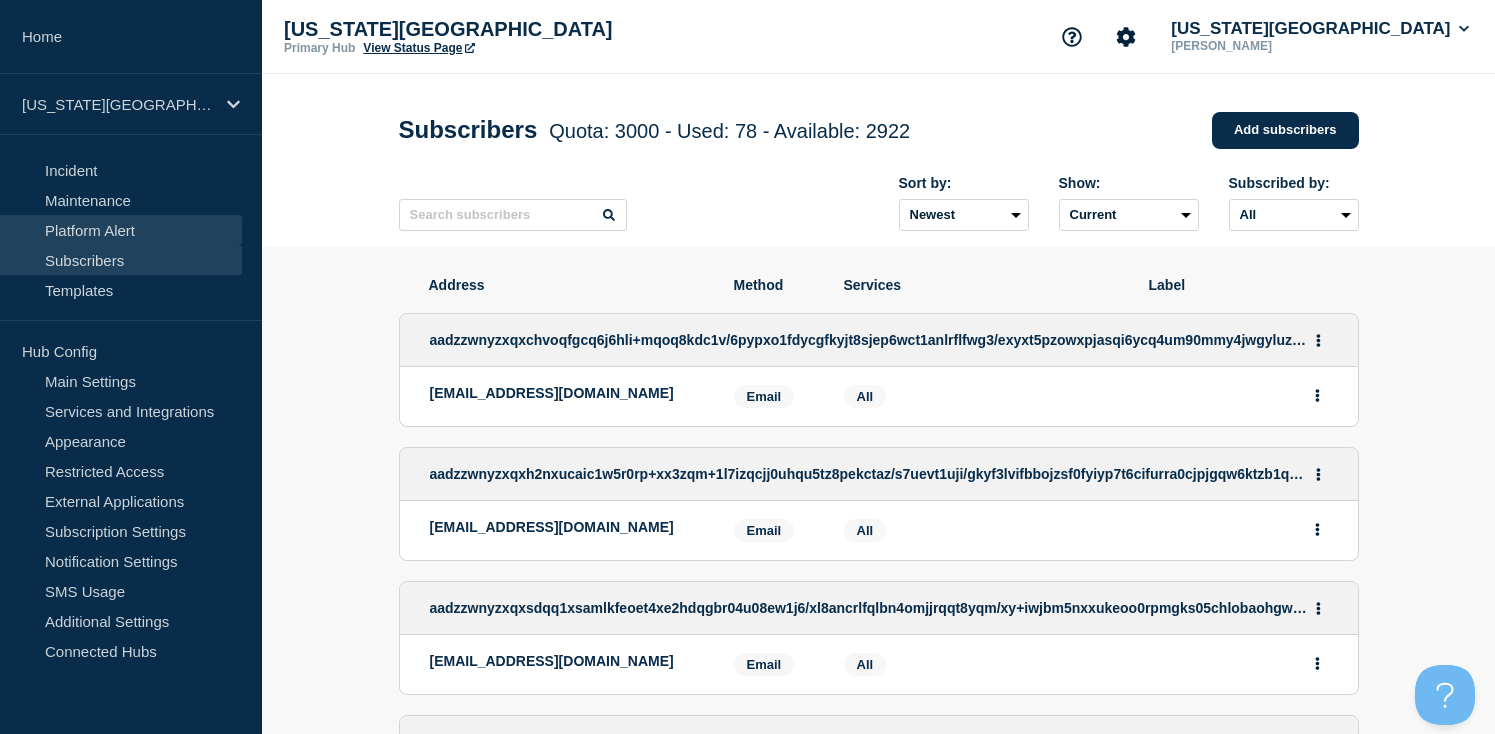 click on "Platform Alert" at bounding box center [121, 230] 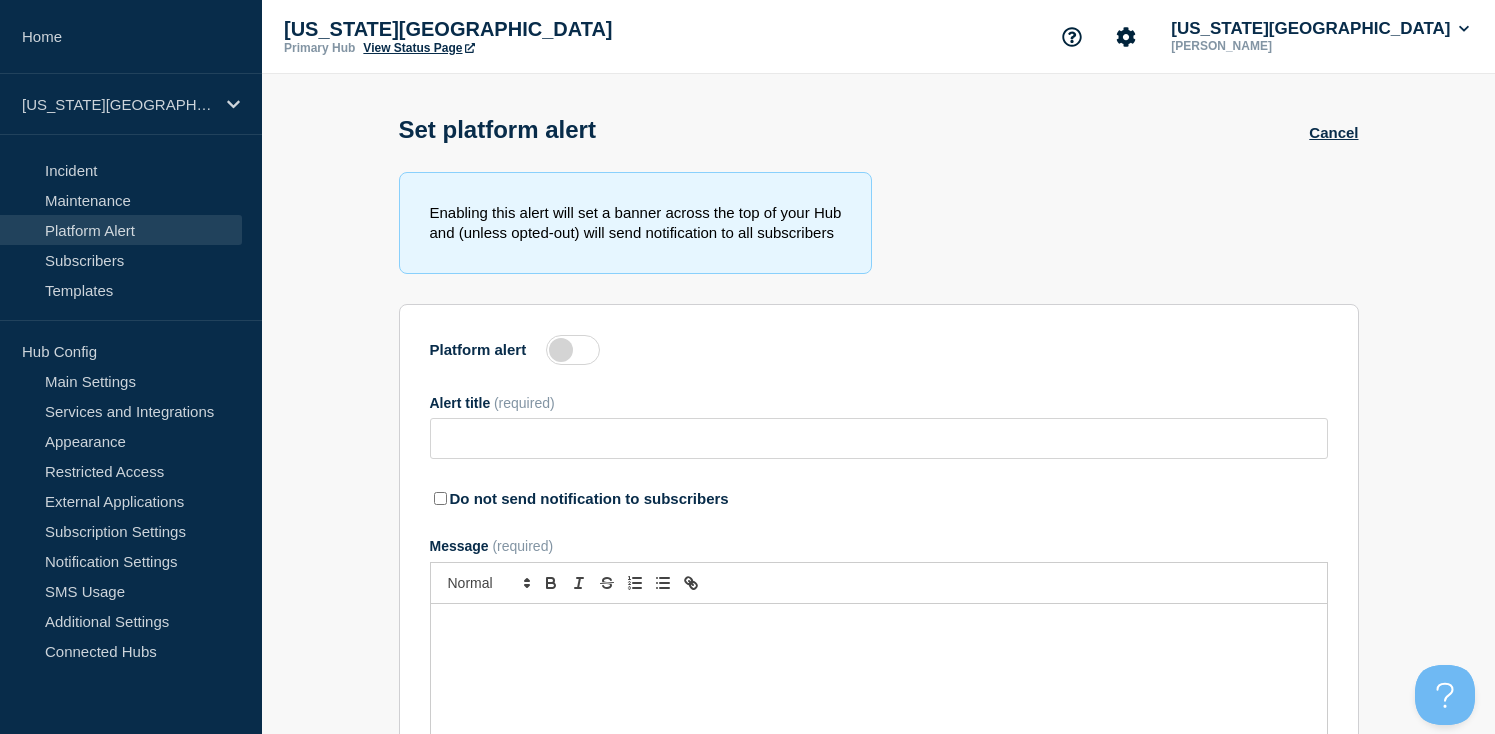 type on "Response to the IT Security Event" 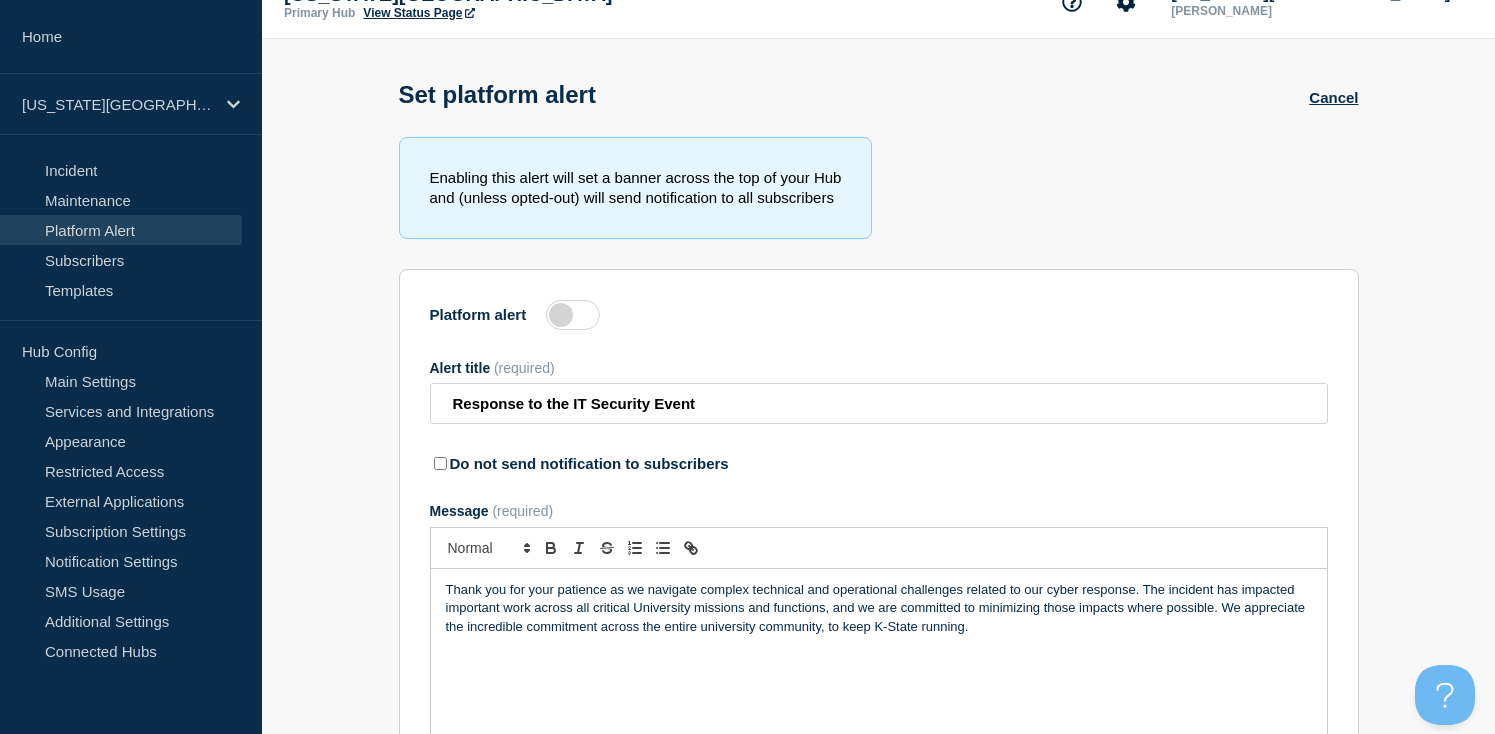 scroll, scrollTop: 0, scrollLeft: 0, axis: both 